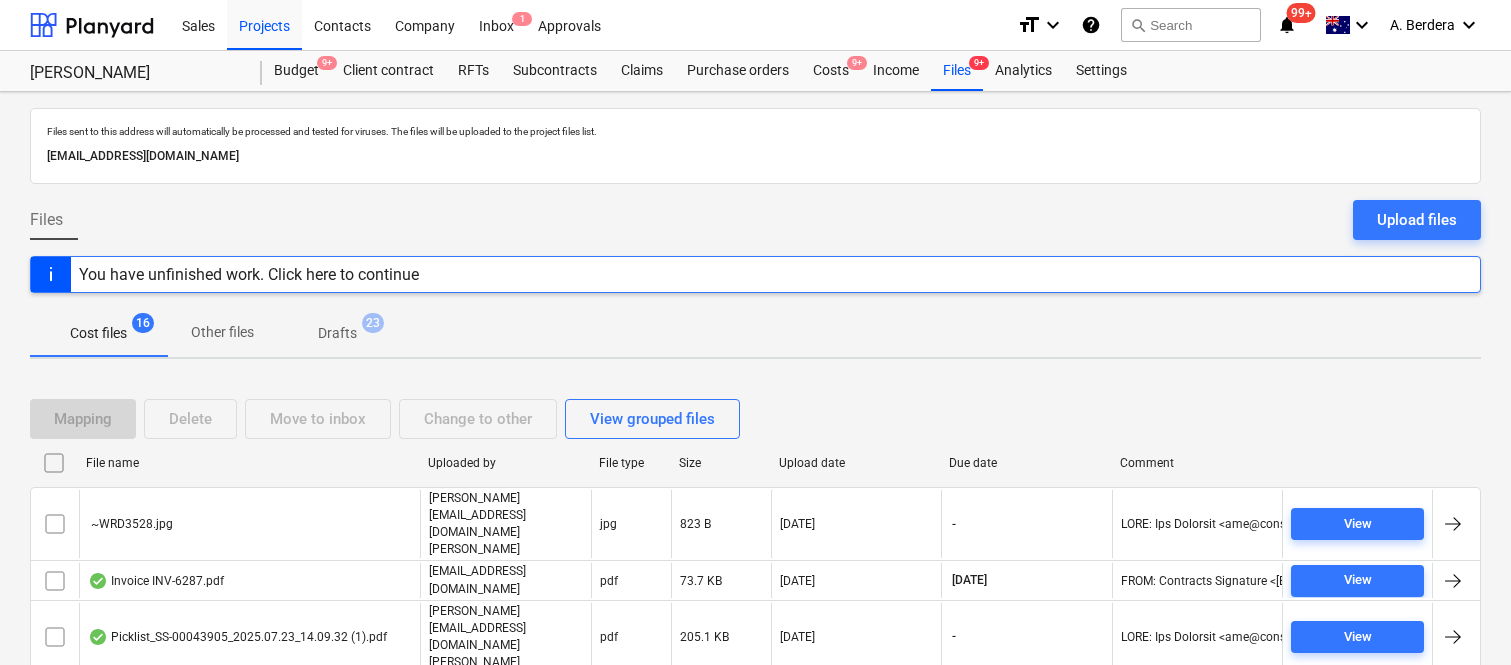 scroll, scrollTop: 117, scrollLeft: 0, axis: vertical 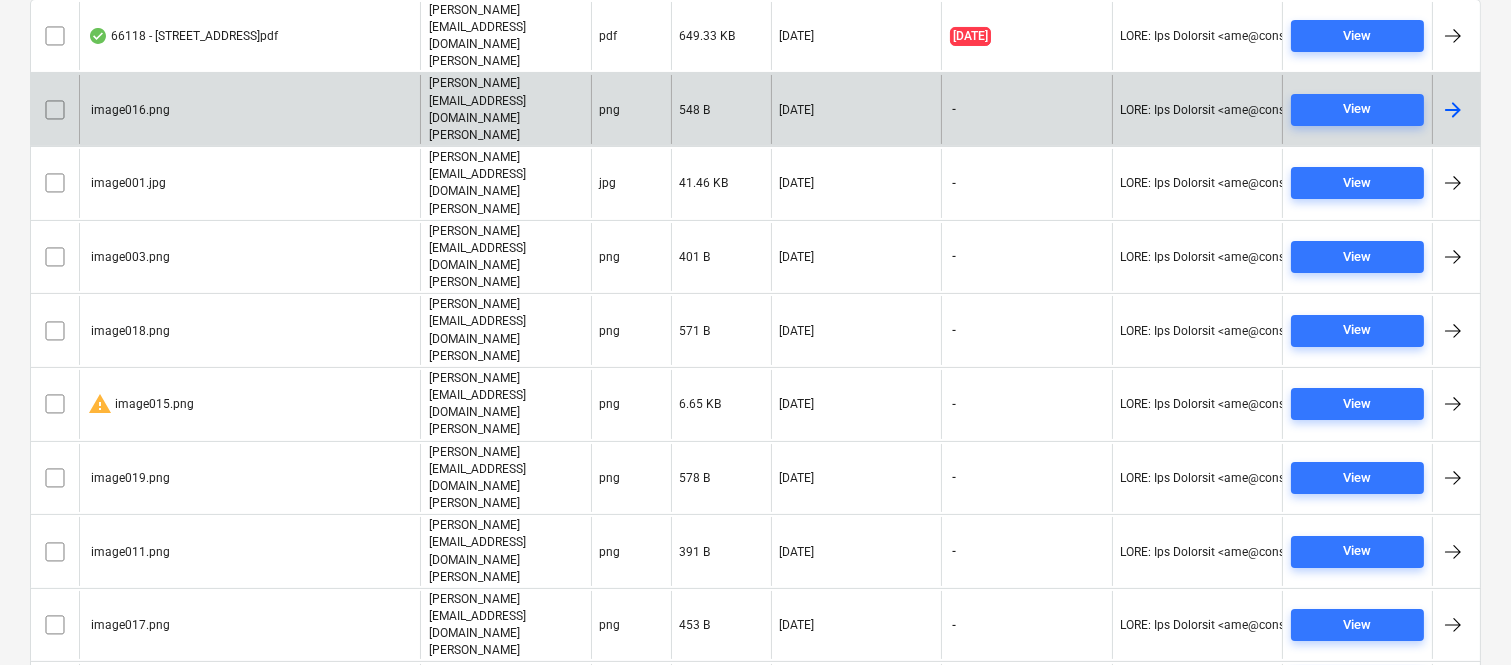 click at bounding box center (55, 110) 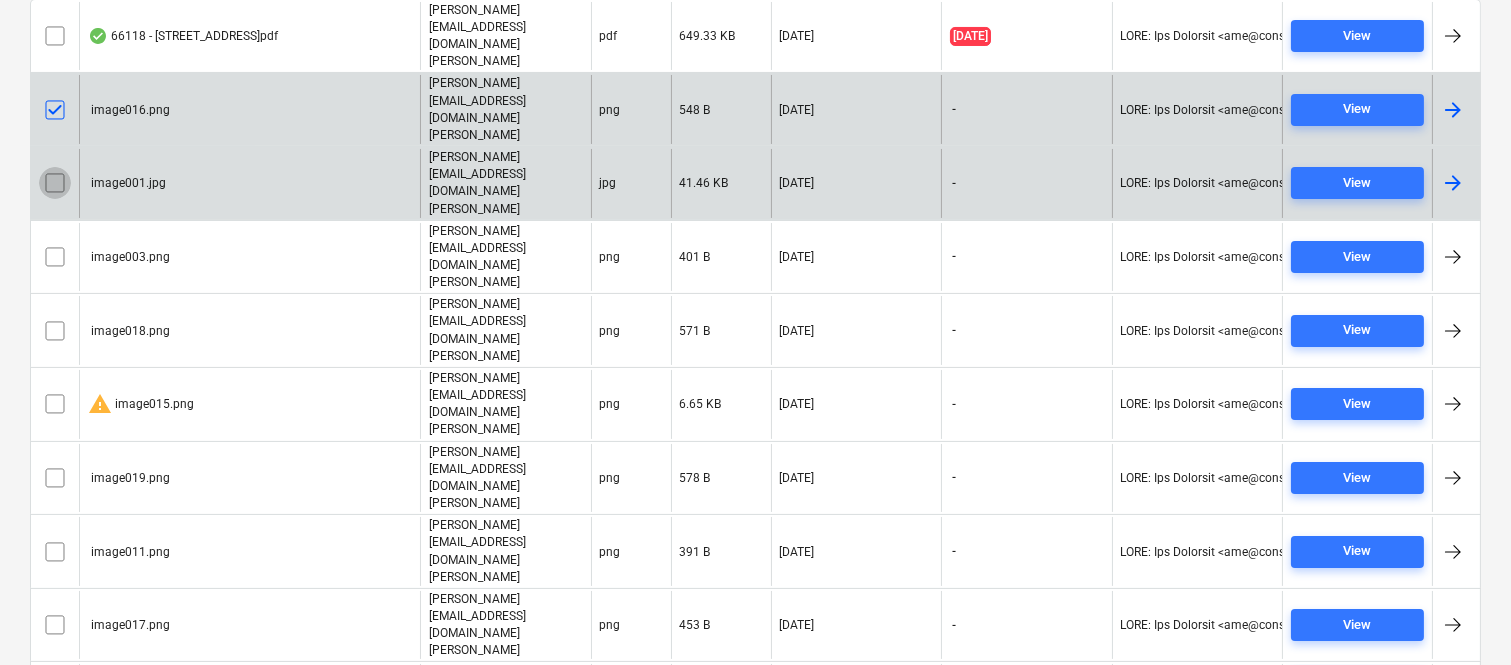 click at bounding box center (55, 183) 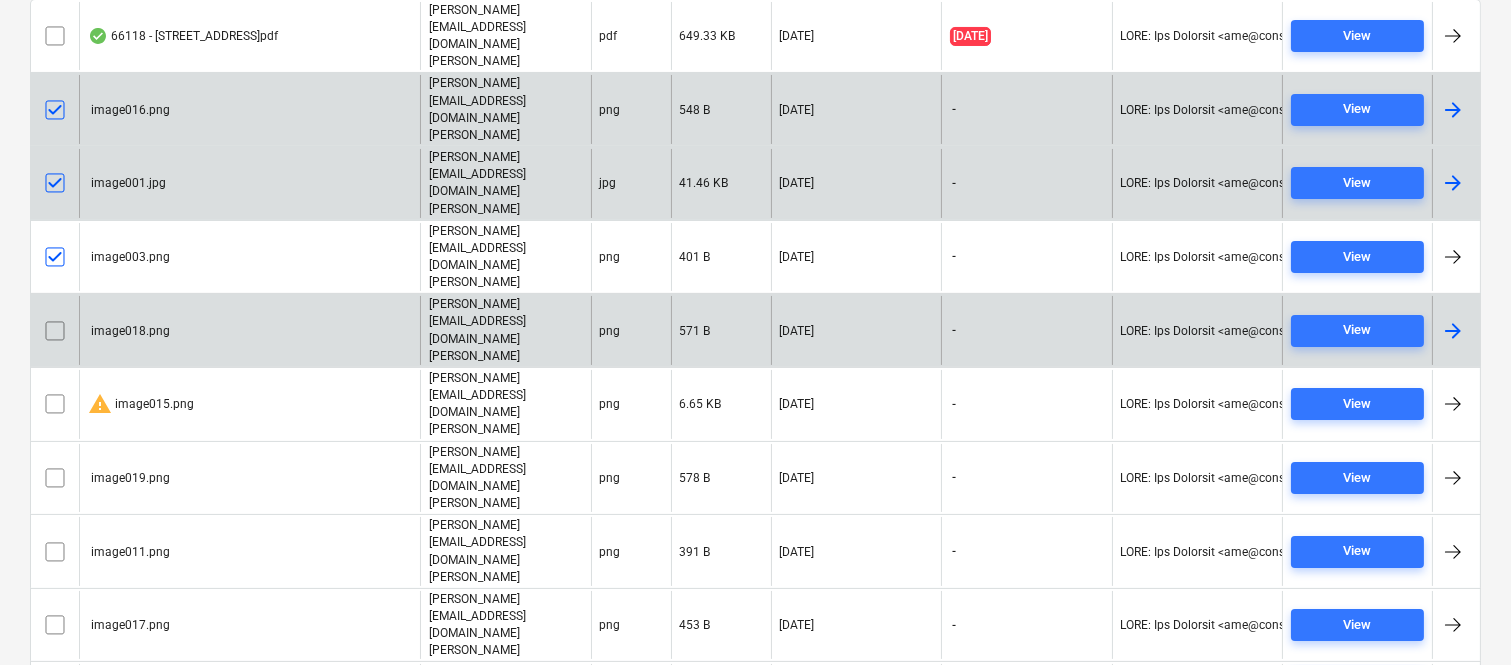 click at bounding box center [55, 331] 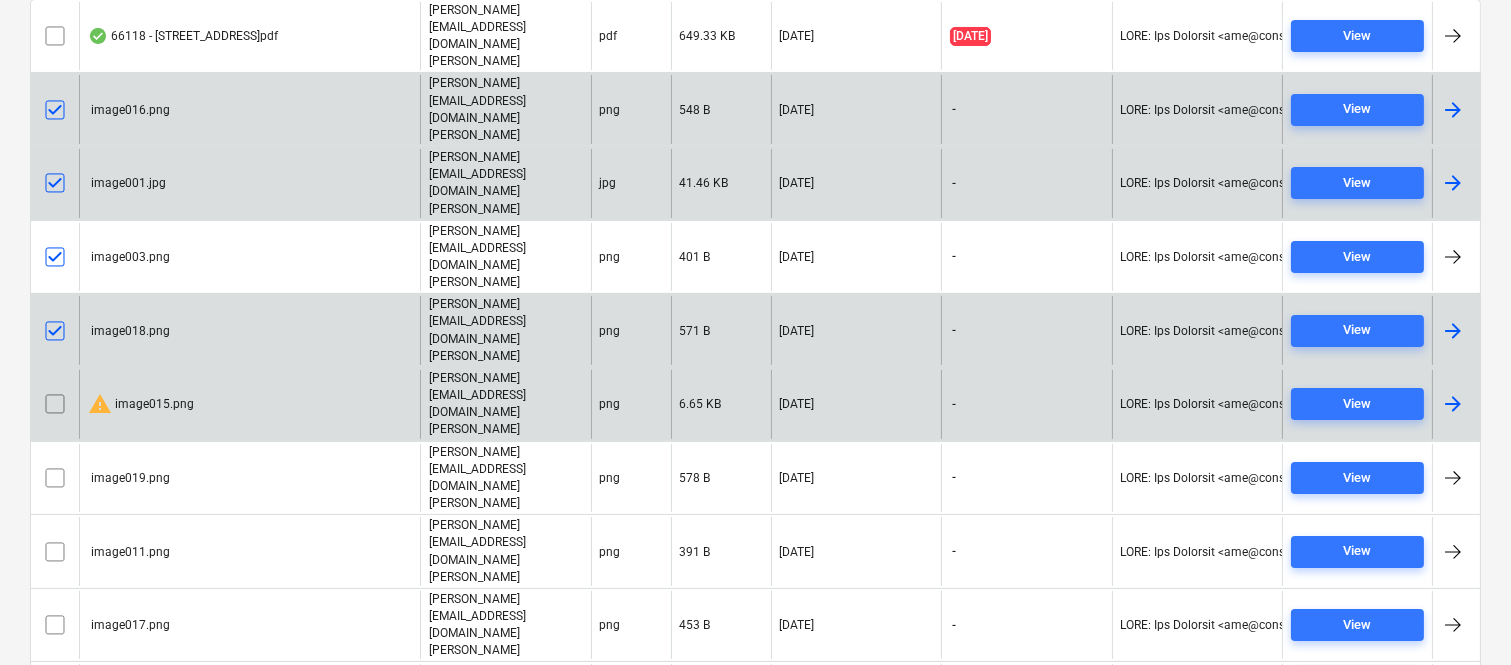 click at bounding box center (55, 404) 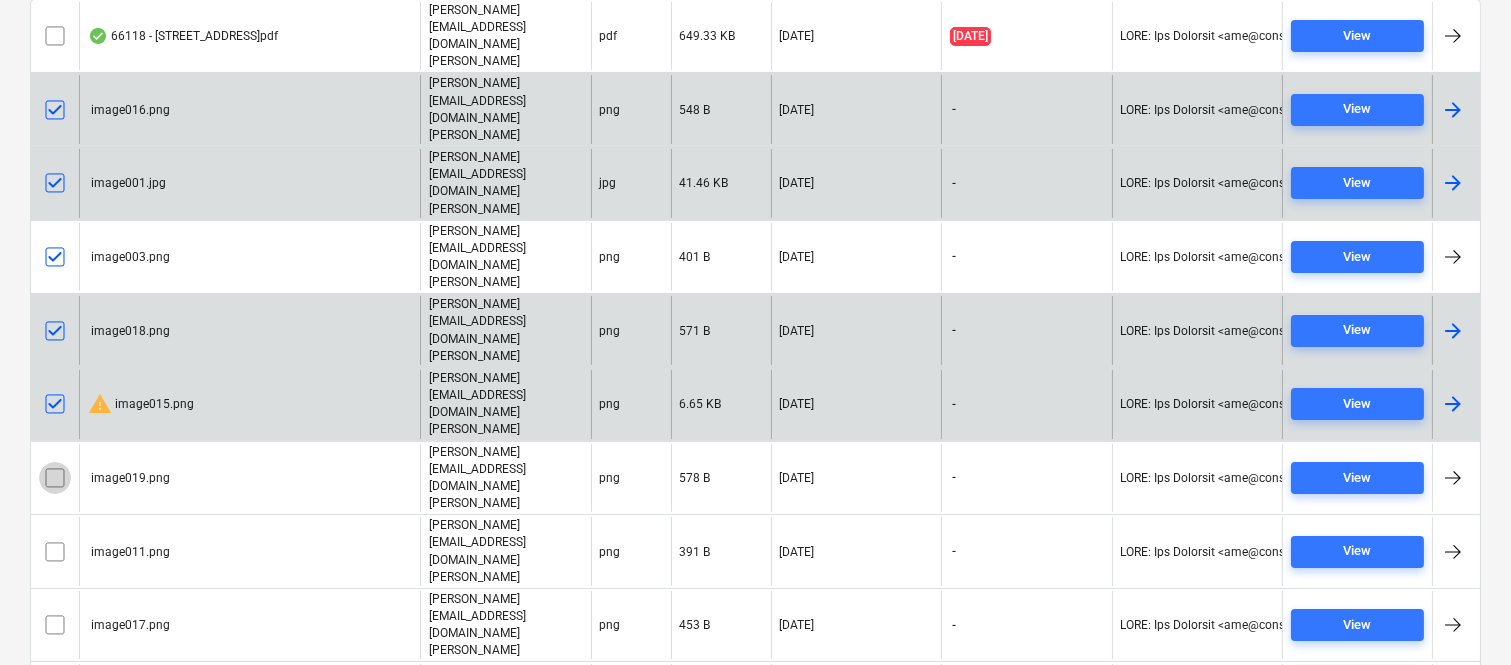 click at bounding box center [55, 478] 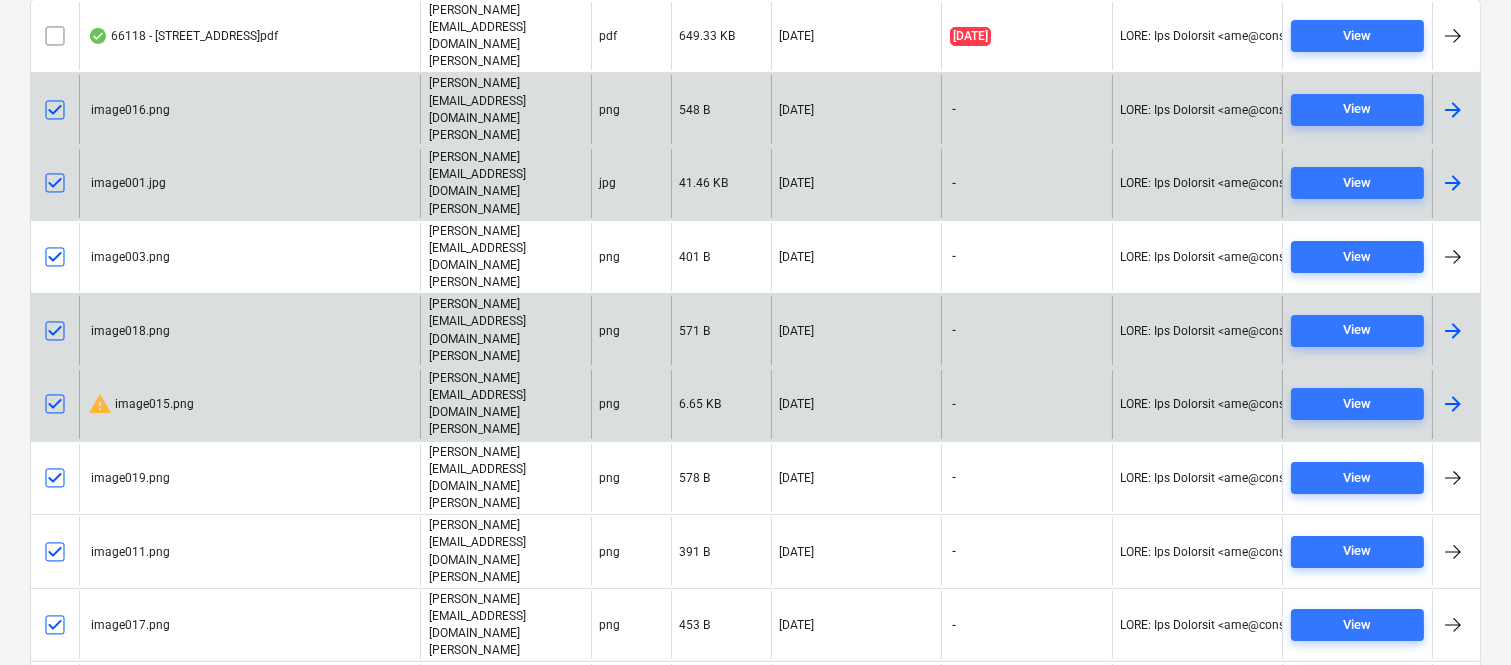 scroll, scrollTop: 0, scrollLeft: 0, axis: both 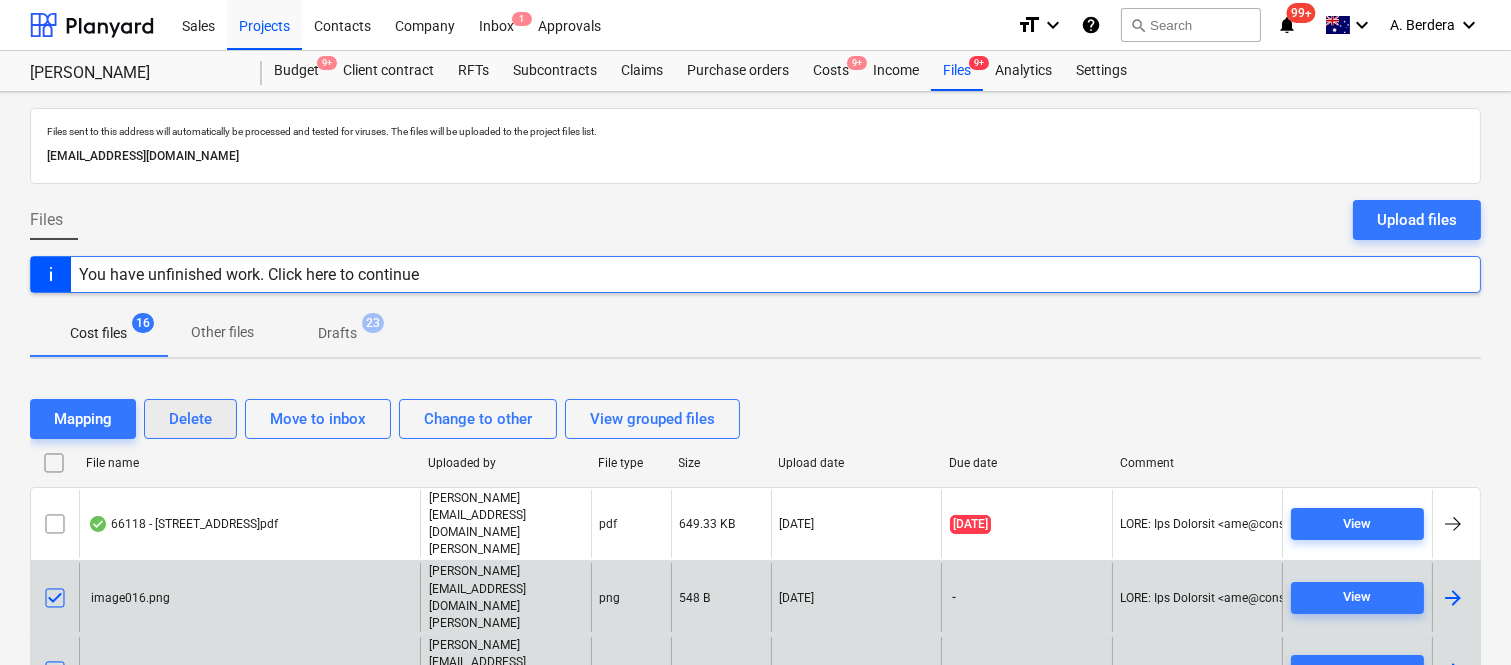 click on "Delete" at bounding box center [190, 419] 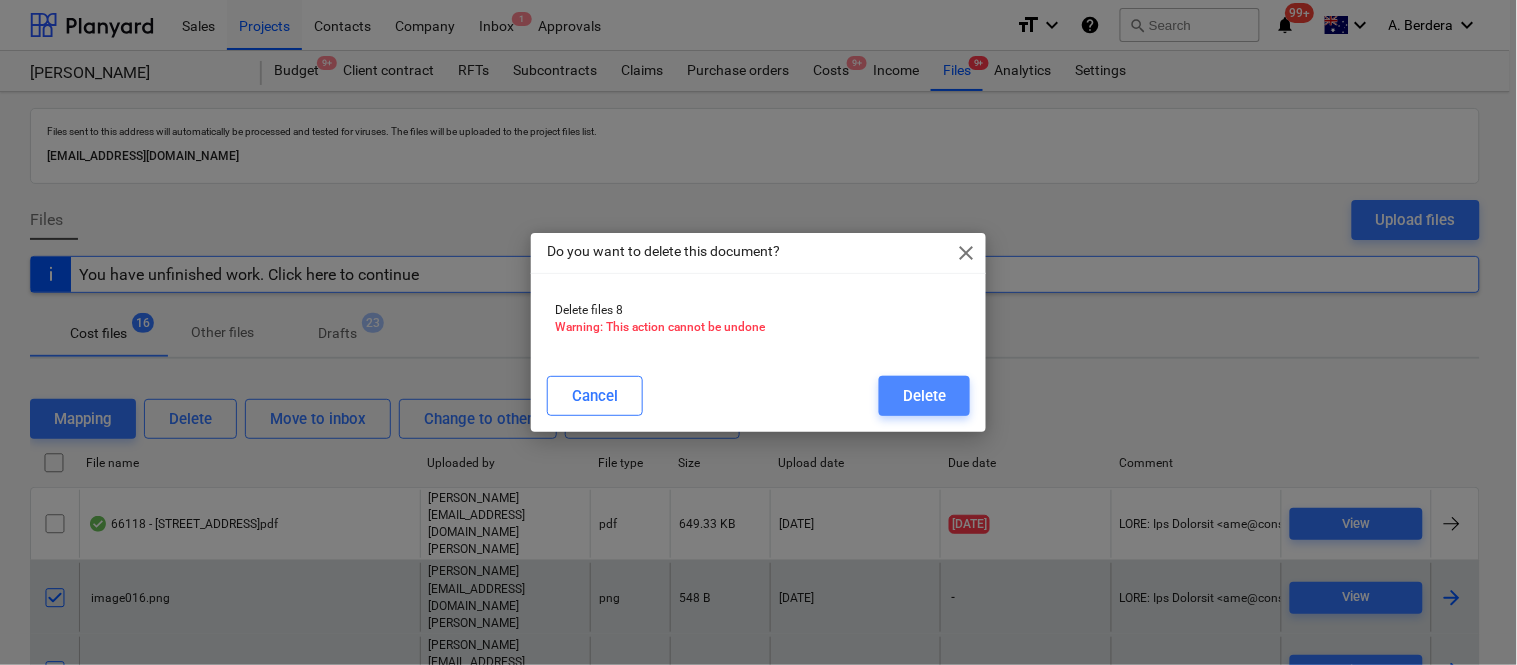 click on "Delete" at bounding box center (924, 396) 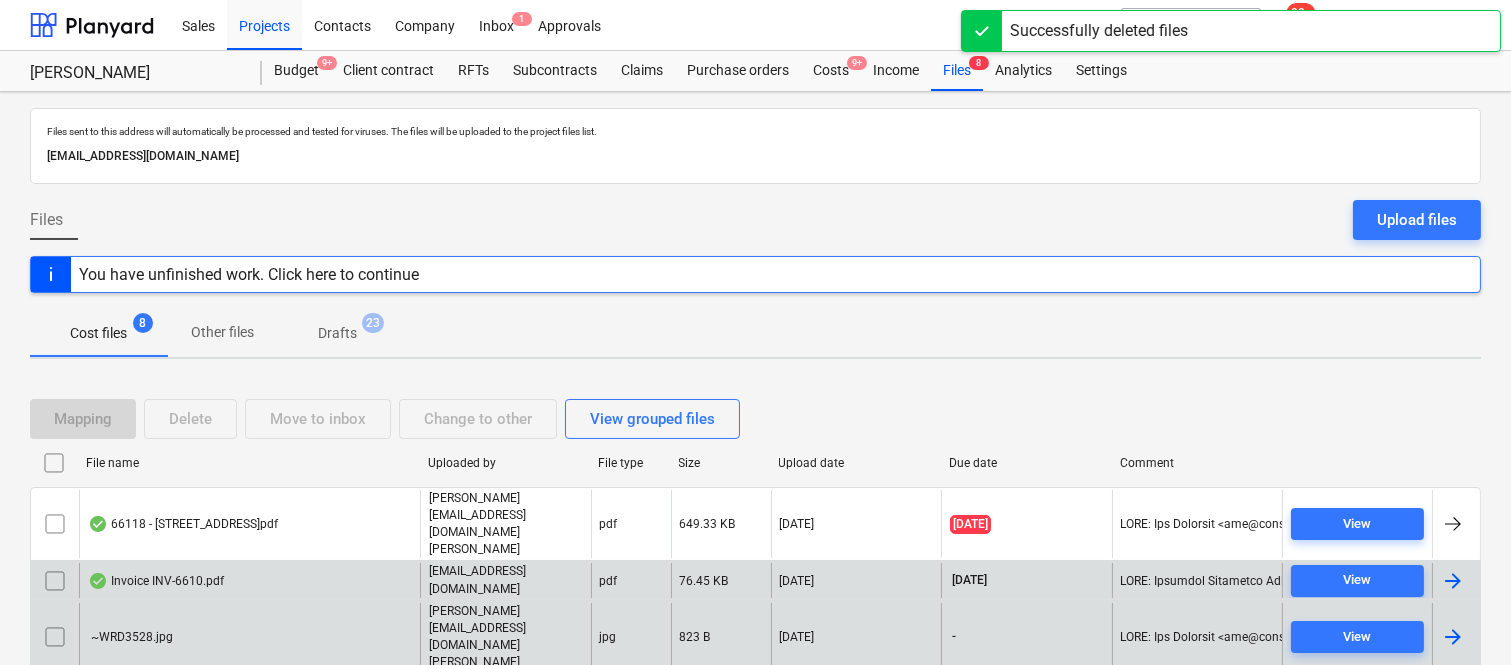 scroll, scrollTop: 190, scrollLeft: 0, axis: vertical 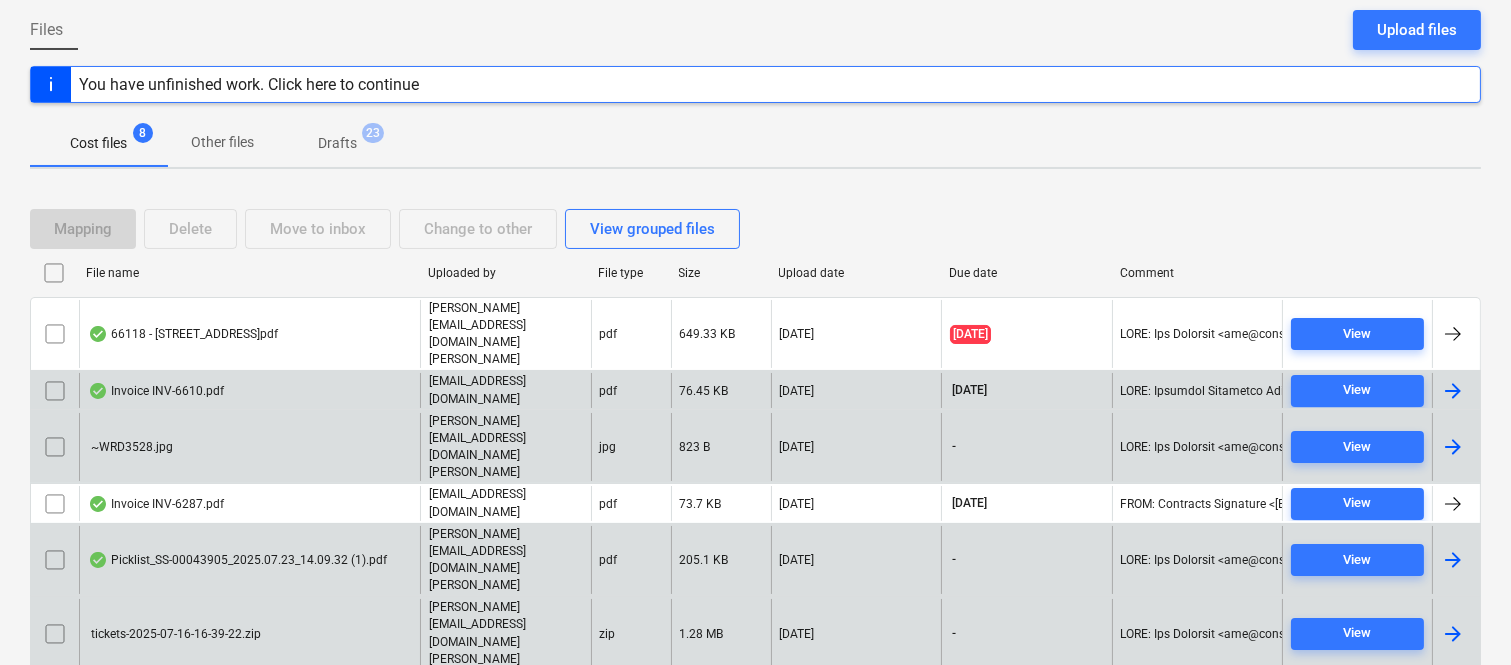 click on "Invoice INV-6610.pdf" at bounding box center (249, 390) 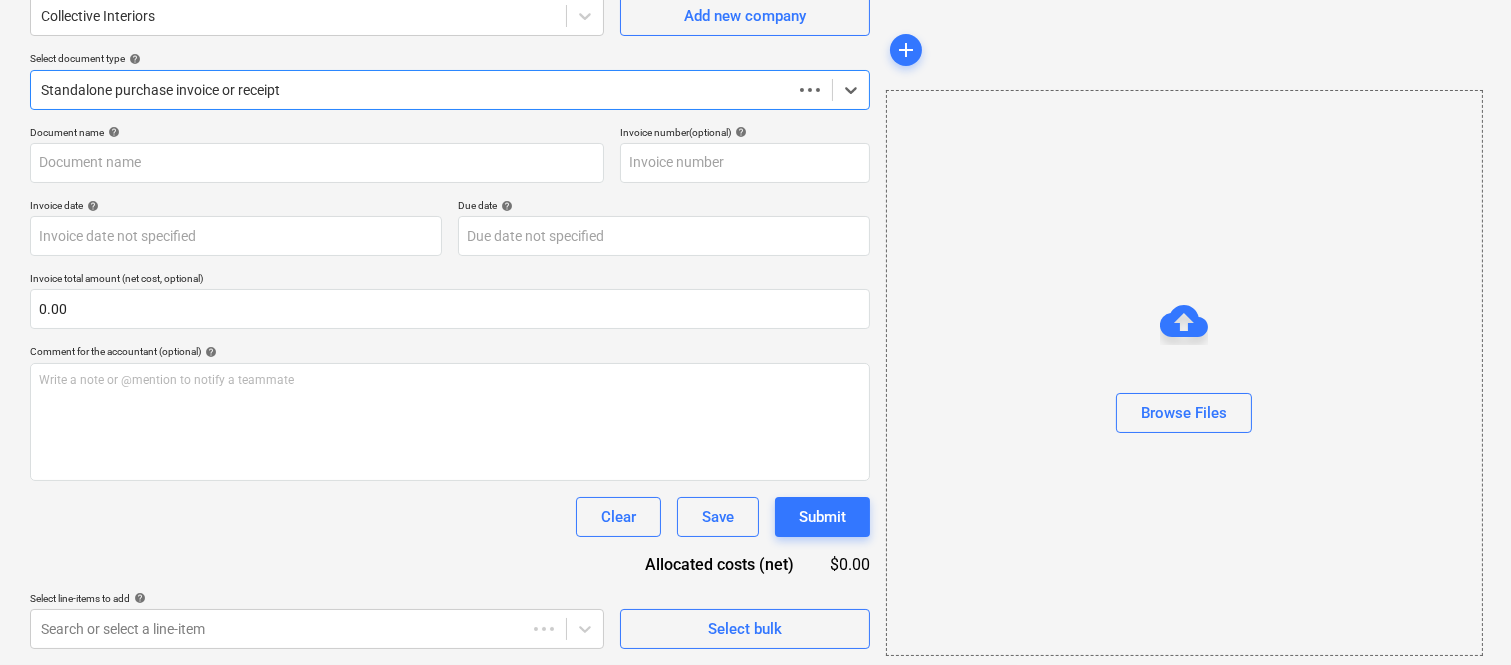 scroll, scrollTop: 185, scrollLeft: 0, axis: vertical 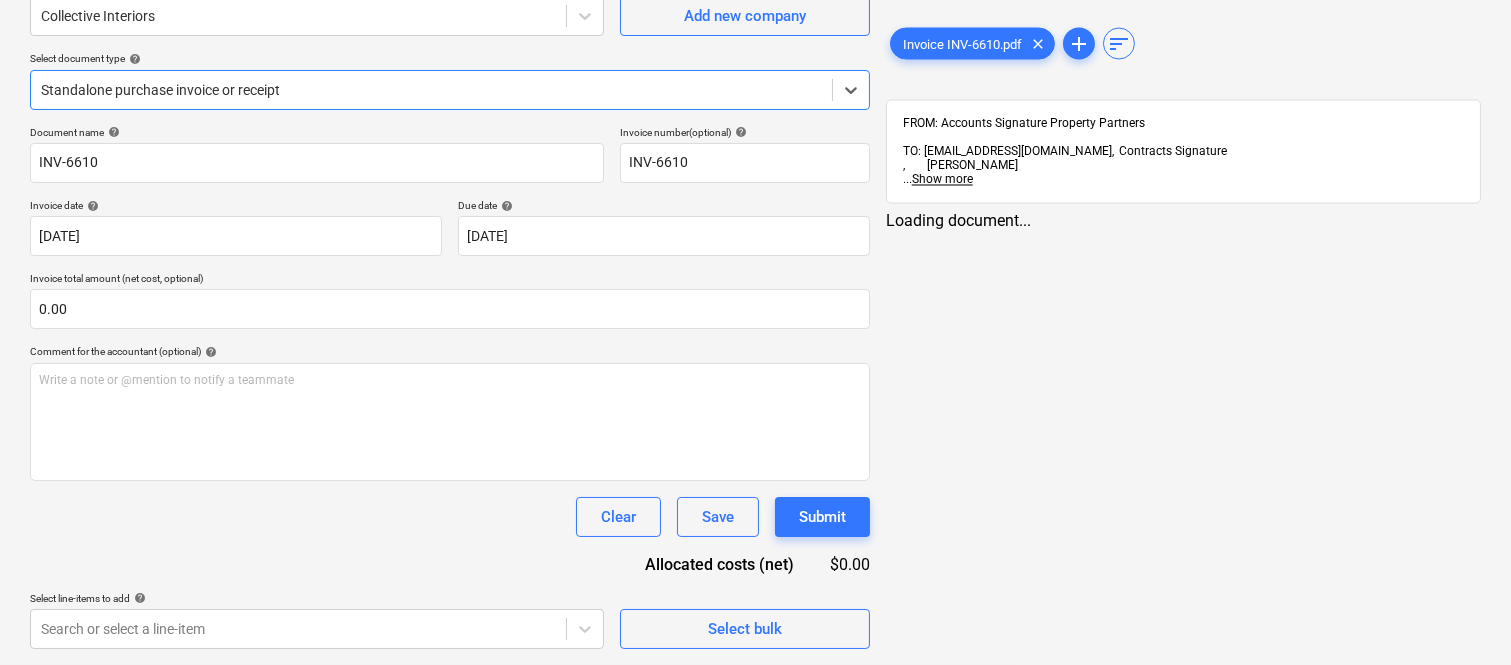 type on "INV-6610" 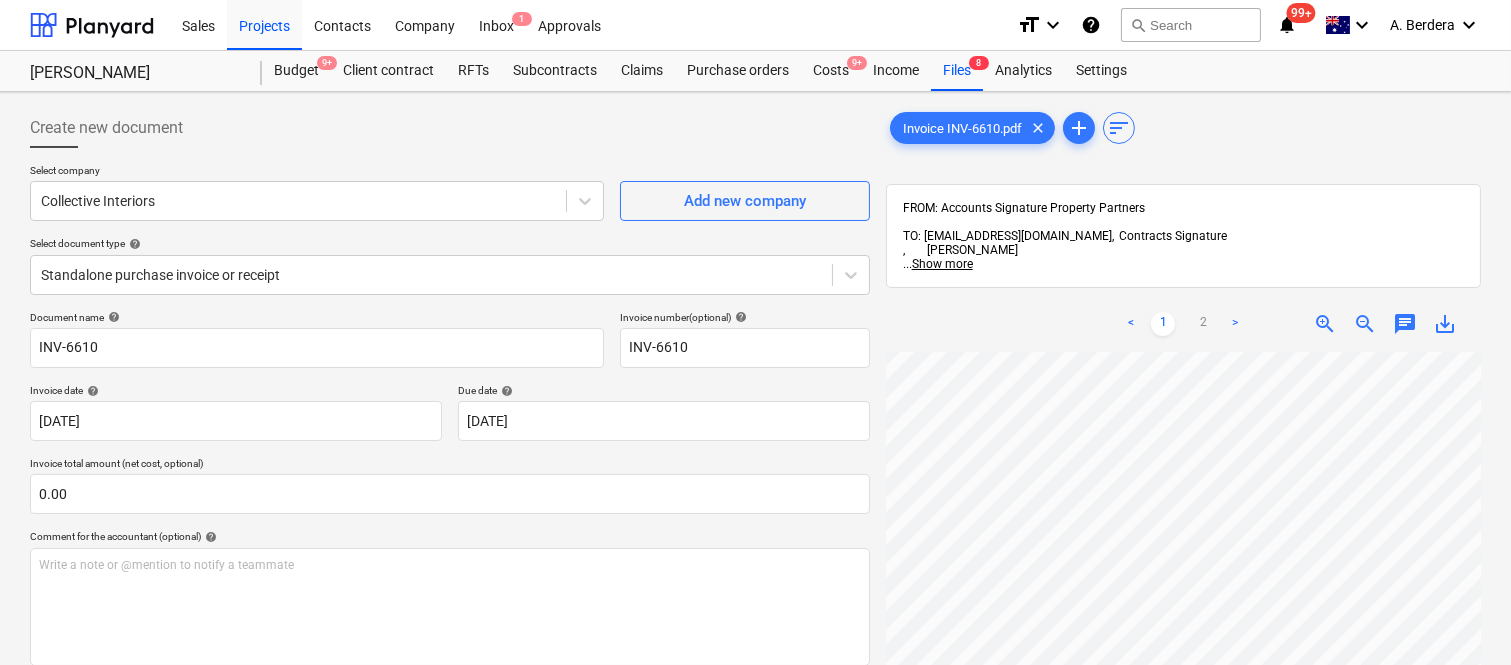 scroll, scrollTop: 798, scrollLeft: 455, axis: both 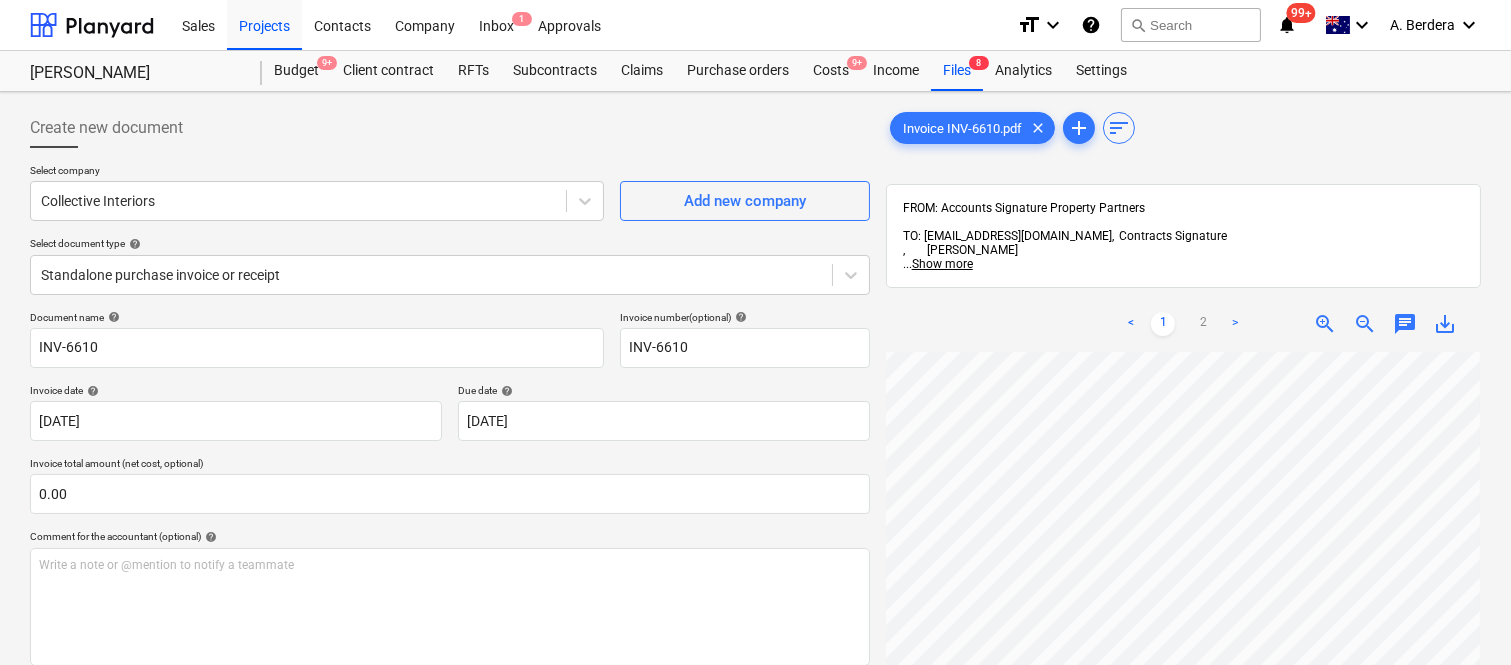 click on "Create new document Select company Collective Interiors   Add new company Select document type help Standalone purchase invoice or receipt Document name help INV-6610 Invoice number  (optional) help INV-6610 Invoice date help [DATE] 23.07.2025 Press the down arrow key to interact with the calendar and
select a date. Press the question mark key to get the keyboard shortcuts for changing dates. Due date help [DATE] [DATE] Press the down arrow key to interact with the calendar and
select a date. Press the question mark key to get the keyboard shortcuts for changing dates. Invoice total amount (net cost, optional) 0.00 Comment for the accountant (optional) help Write a note or @mention to notify a teammate ﻿ Clear Save Submit Allocated costs (net) $0.00 Select line-items to add help Search or select a line-item Select bulk Invoice INV-6610.pdf clear add sort FROM: Accounts Signature Property Partners  TO: [EMAIL_ADDRESS][DOMAIN_NAME], 	Contracts Signature ...  < 1" at bounding box center (755, 534) 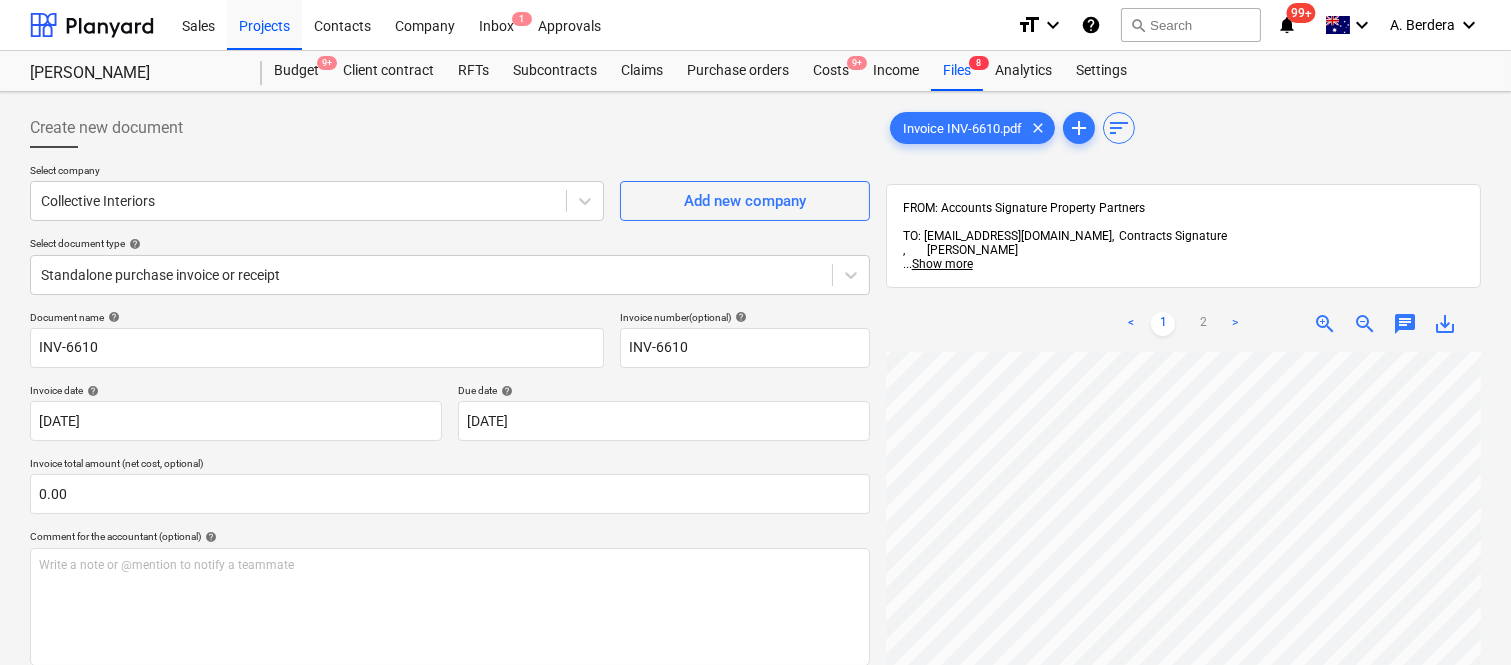 scroll, scrollTop: 12, scrollLeft: 395, axis: both 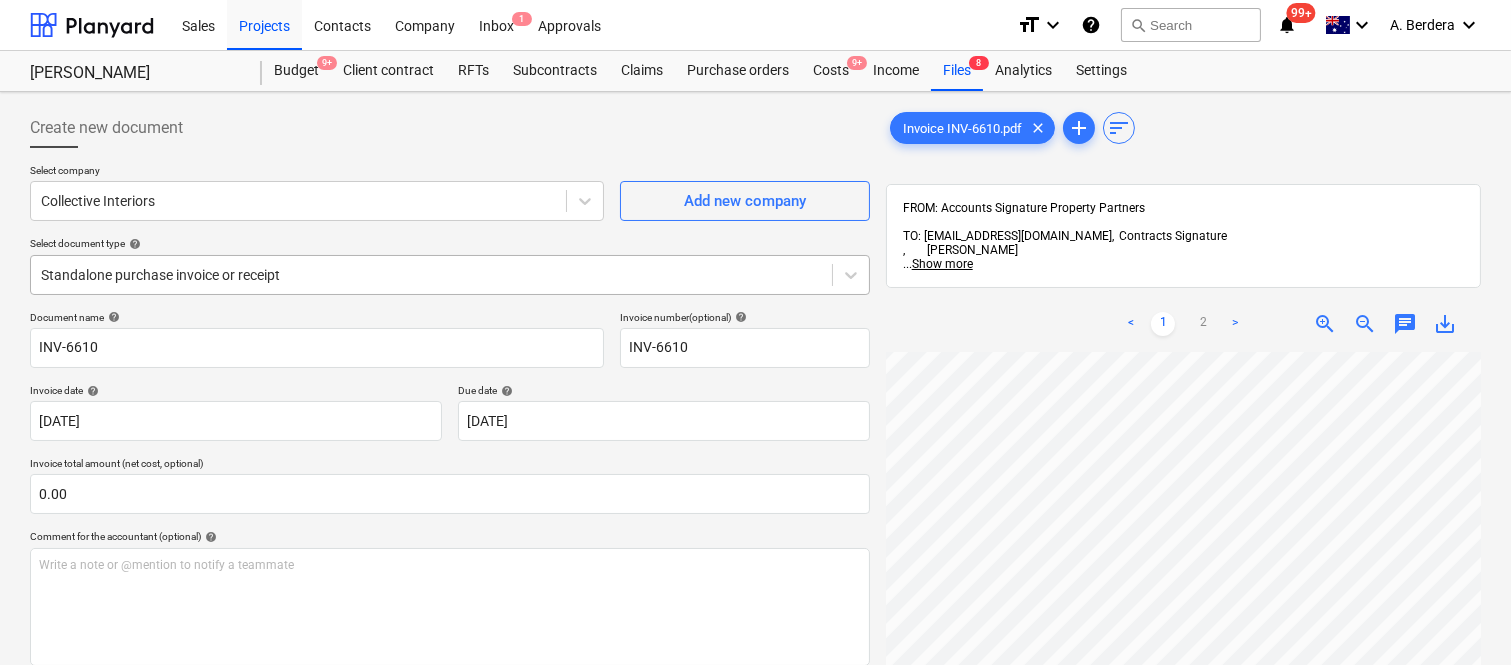 click at bounding box center [431, 275] 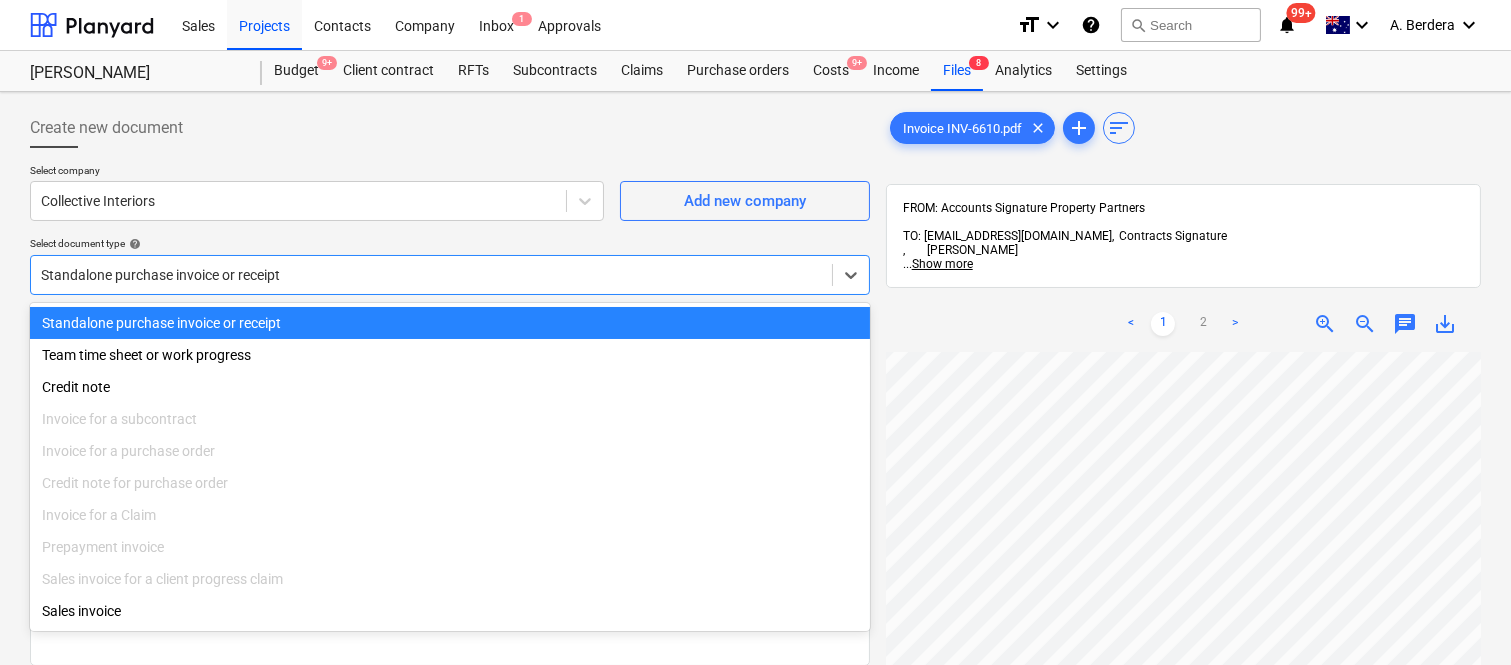 click on "Standalone purchase invoice or receipt" at bounding box center [450, 323] 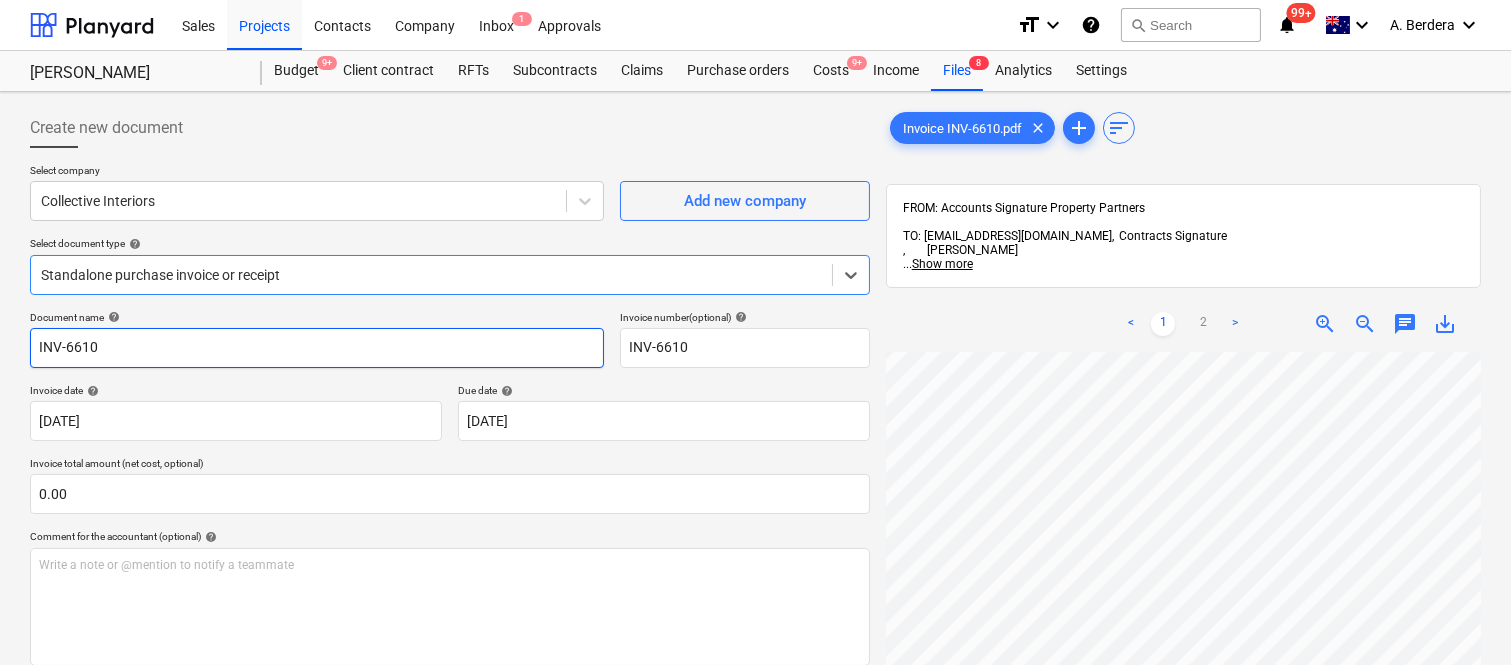 click on "INV-6610" at bounding box center [317, 348] 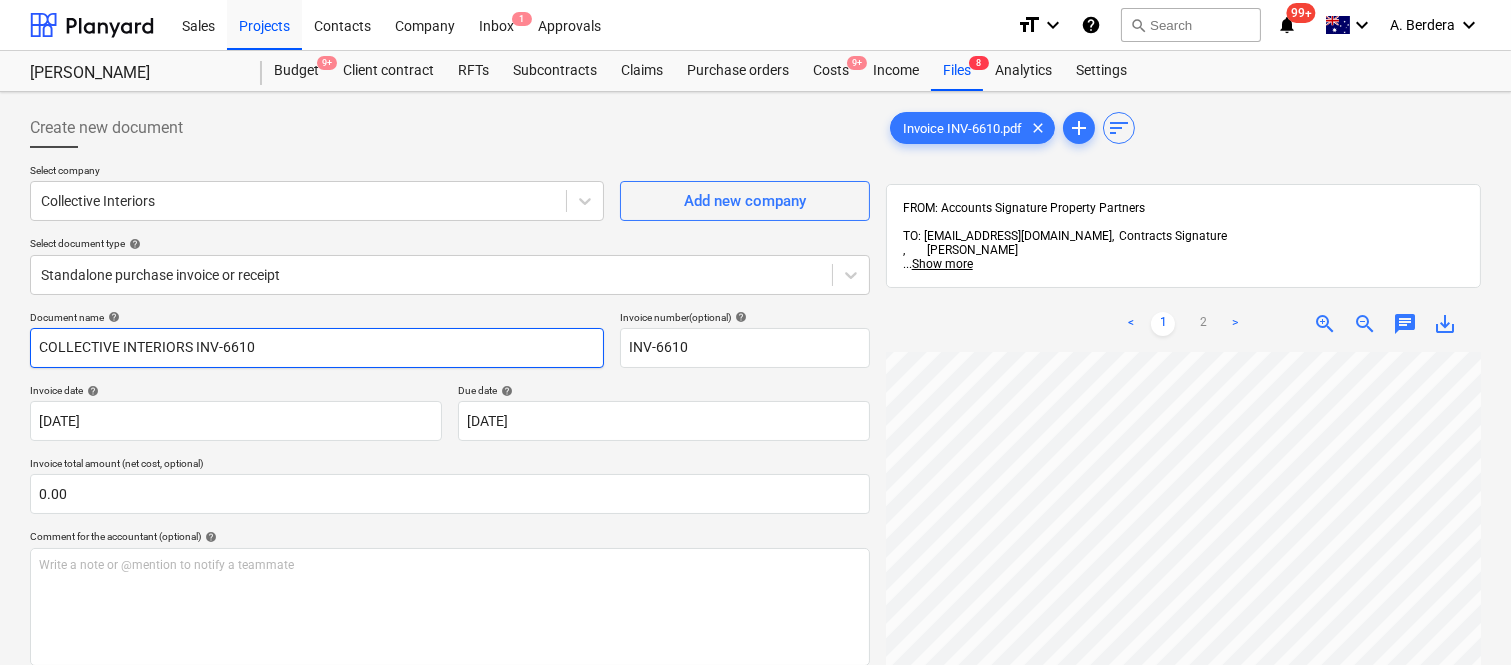 type on "COLLECTIVE INTERIORS INV-6610" 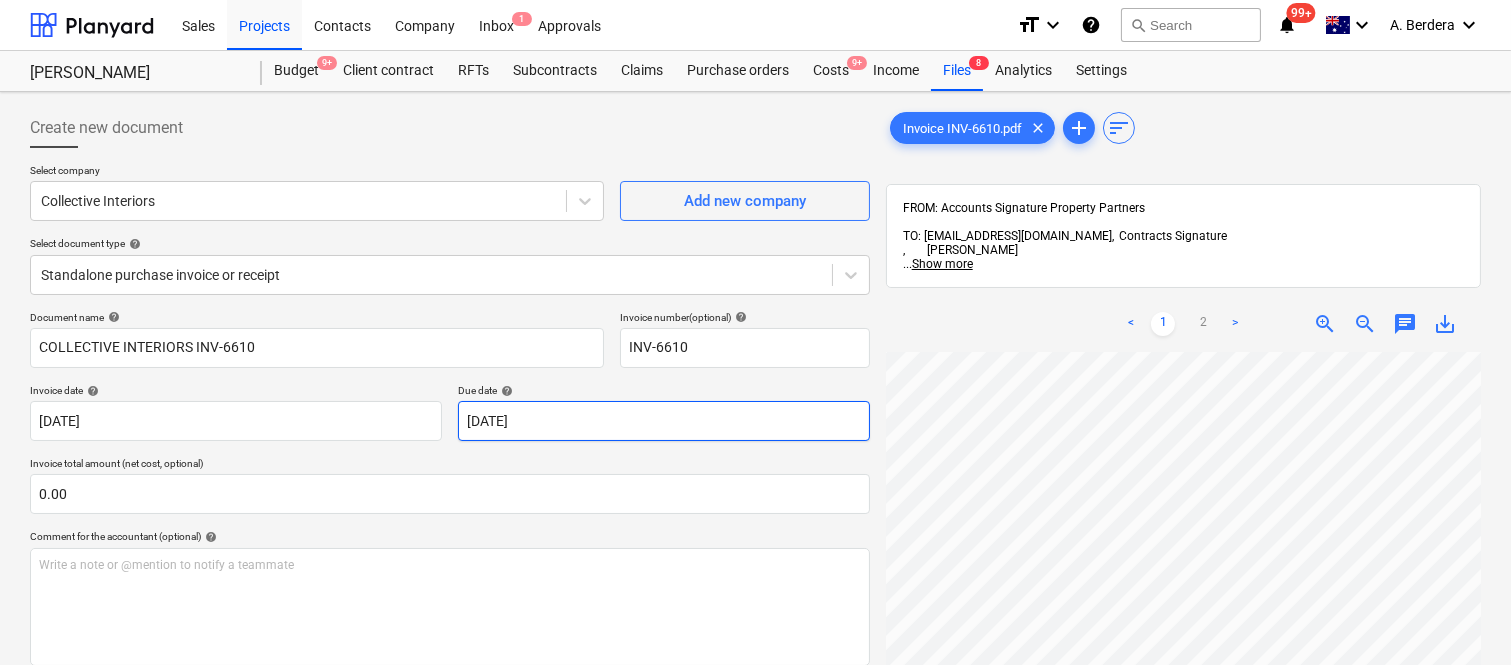 scroll, scrollTop: 725, scrollLeft: 62, axis: both 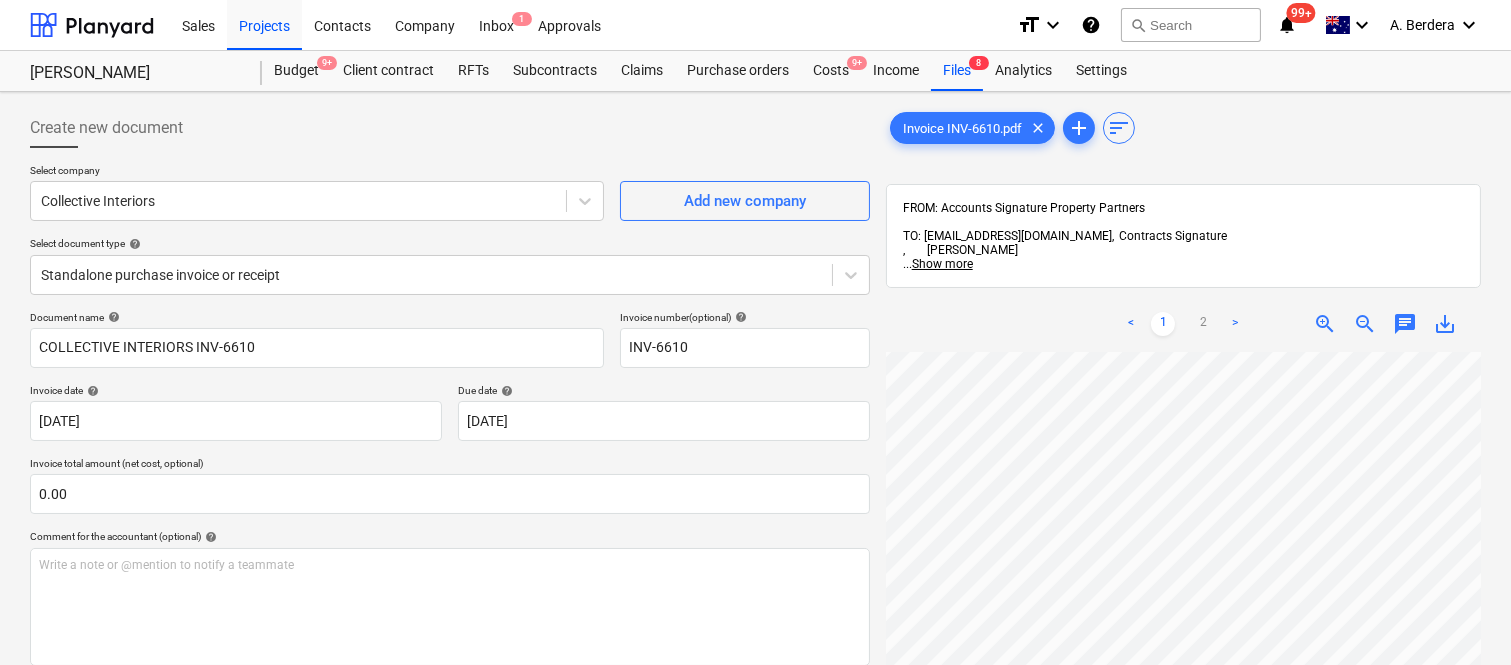 click on "Sales Projects Contacts Company Inbox 1 Approvals format_size keyboard_arrow_down help search Search notifications 99+ keyboard_arrow_down A. Berdera keyboard_arrow_down [PERSON_NAME] Budget 9+ Client contract RFTs Subcontracts Claims Purchase orders Costs 9+ Income Files 8 Analytics Settings Create new document Select company Collective Interiors   Add new company Select document type help Standalone purchase invoice or receipt Document name help COLLECTIVE INTERIORS INV-6610 Invoice number  (optional) help INV-6610 Invoice date help [DATE] 23.07.2025 Press the down arrow key to interact with the calendar and
select a date. Press the question mark key to get the keyboard shortcuts for changing dates. Due date help [DATE] [DATE] Press the down arrow key to interact with the calendar and
select a date. Press the question mark key to get the keyboard shortcuts for changing dates. Invoice total amount (net cost, optional) 0.00 Comment for the accountant (optional) help ﻿ Clear Save <" at bounding box center (755, 332) 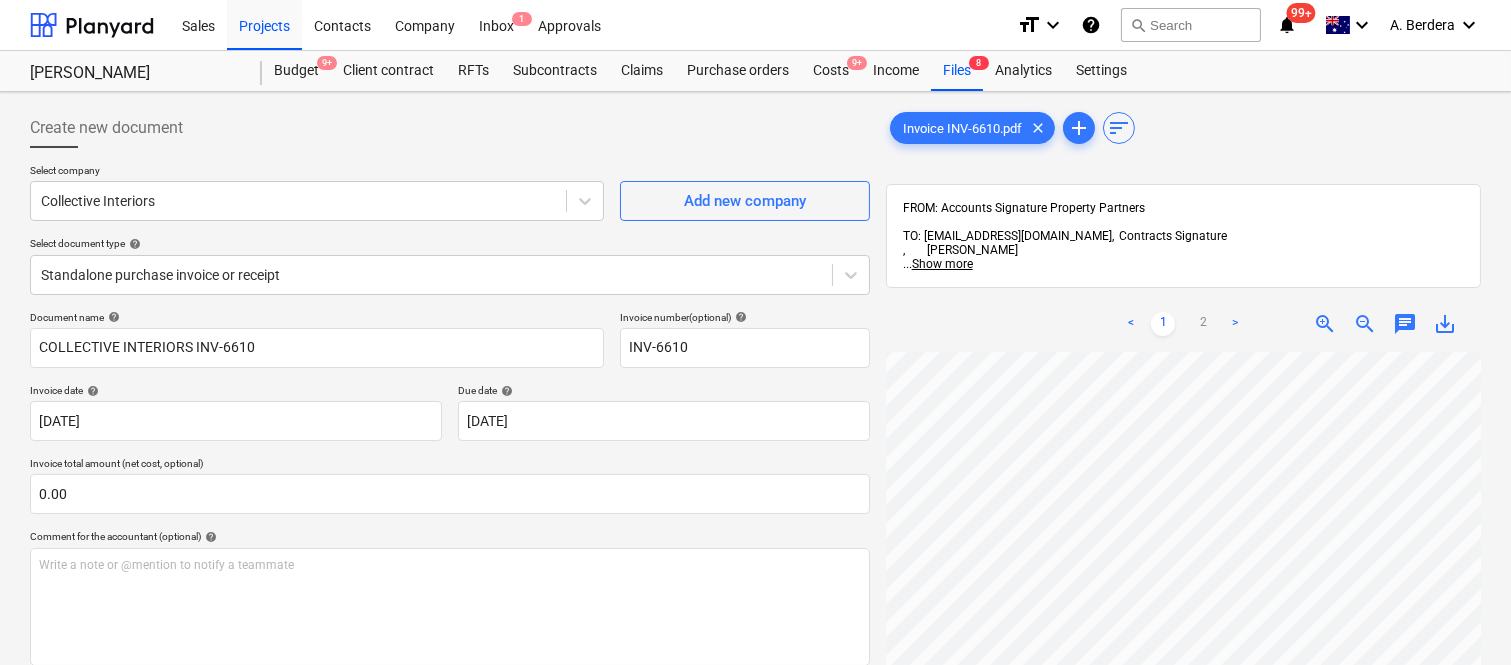 click on "< 1 2 > zoom_in zoom_out chat 0 save_alt" at bounding box center [1183, 628] 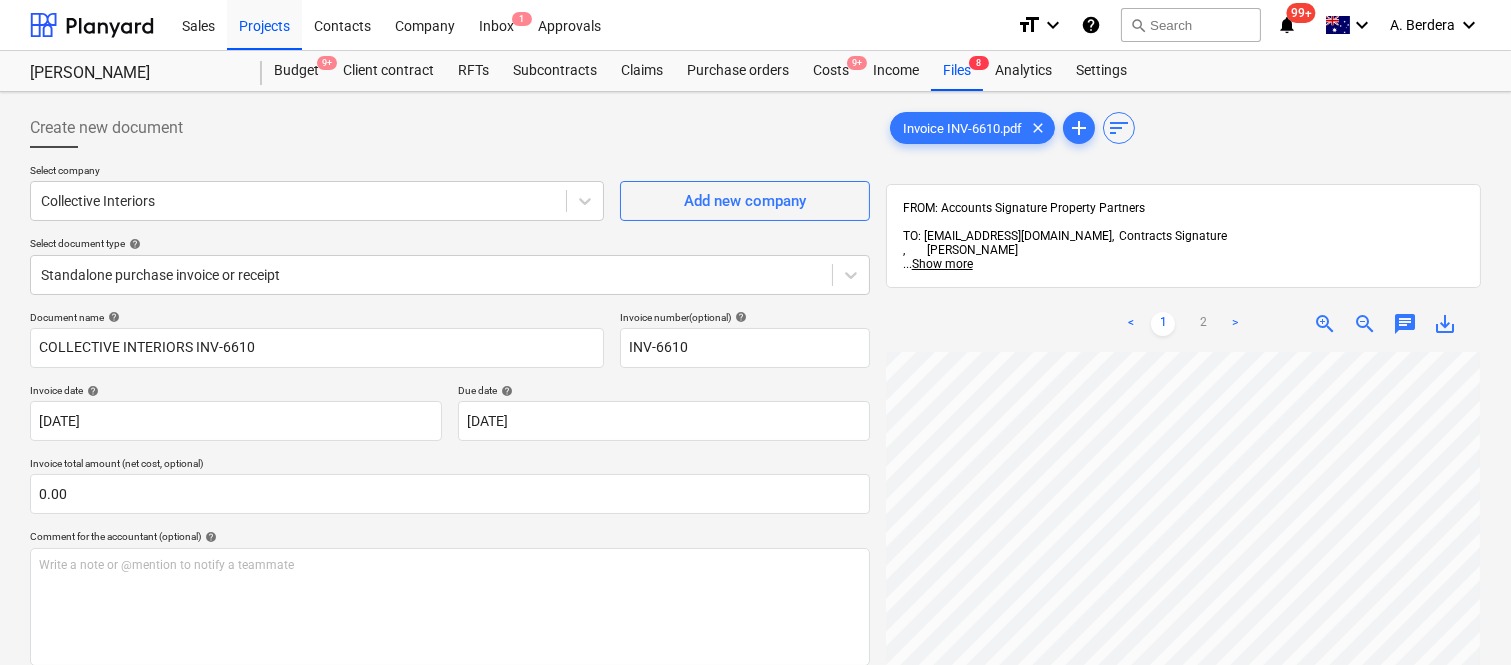 scroll, scrollTop: 811, scrollLeft: 455, axis: both 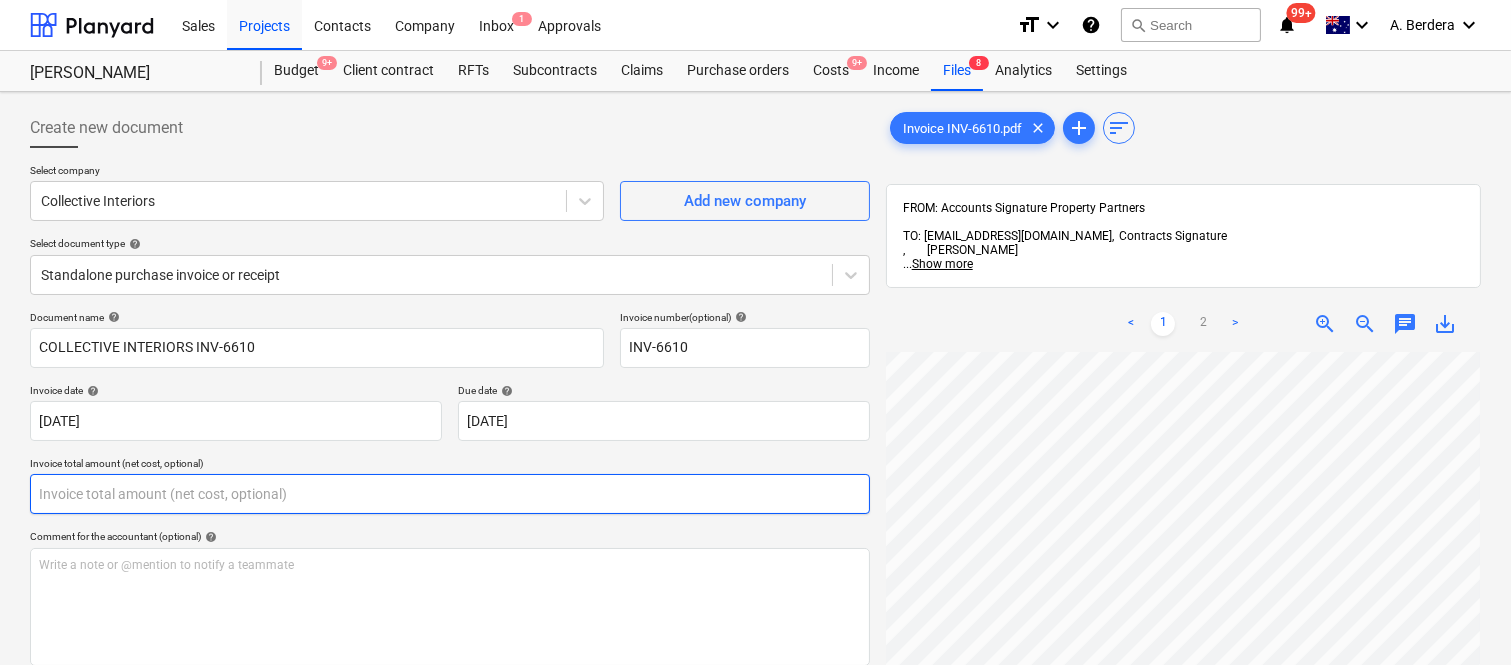 click at bounding box center [450, 494] 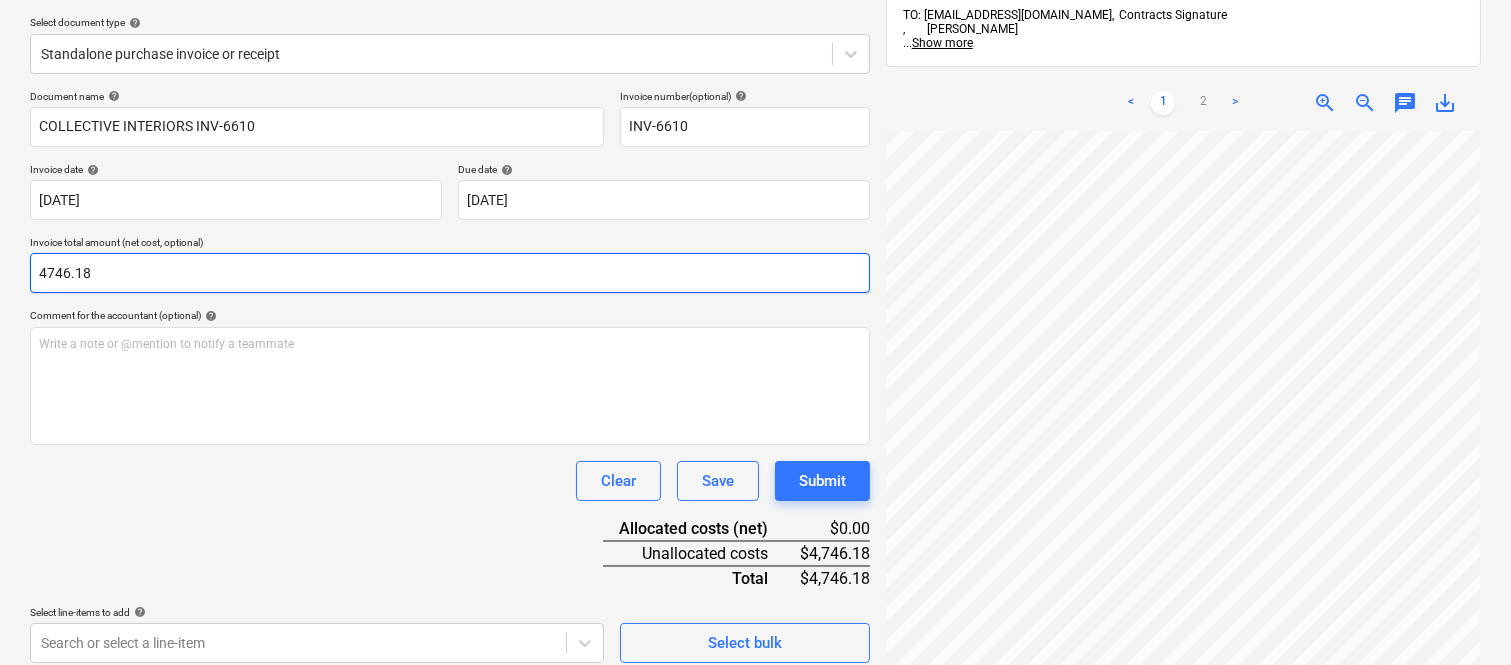 scroll, scrollTop: 285, scrollLeft: 0, axis: vertical 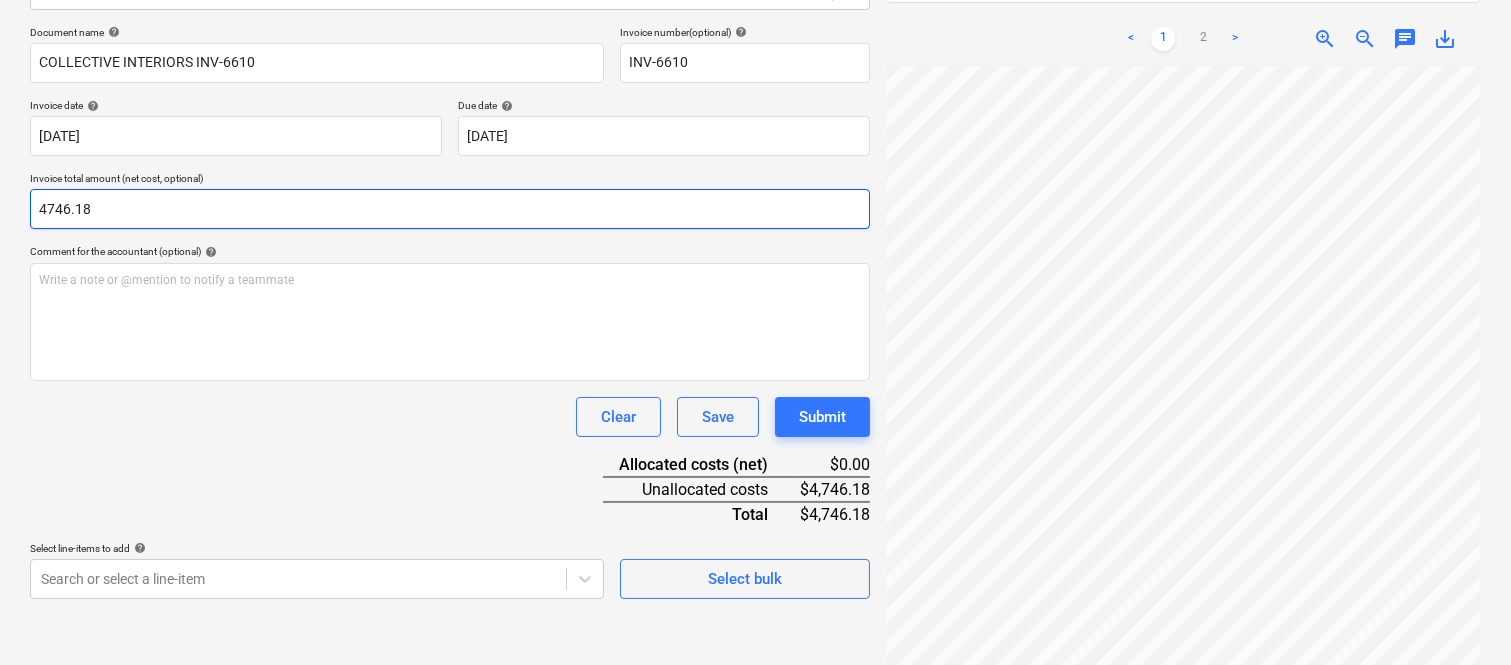 type on "4746.18" 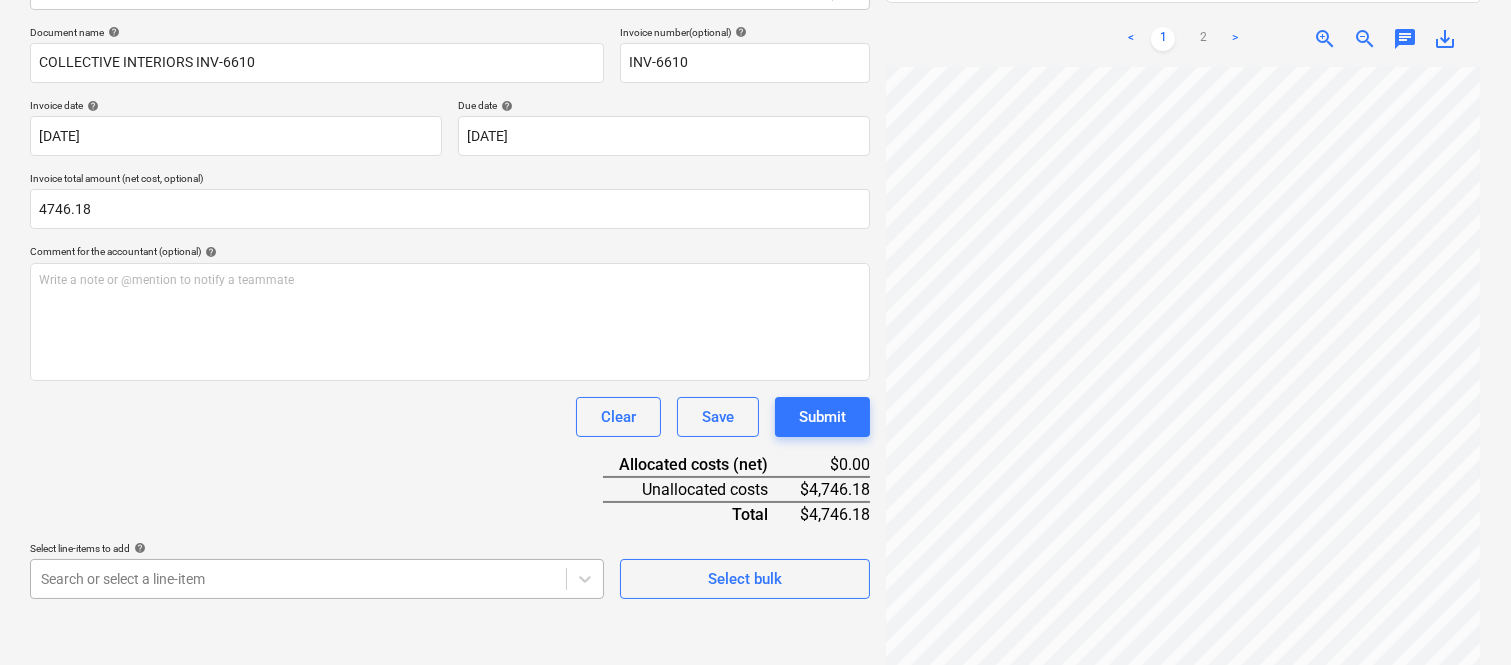 click on "Sales Projects Contacts Company Inbox 1 Approvals format_size keyboard_arrow_down help search Search notifications 99+ keyboard_arrow_down A. Berdera keyboard_arrow_down [PERSON_NAME] Budget 9+ Client contract RFTs Subcontracts Claims Purchase orders Costs 9+ Income Files 8 Analytics Settings Create new document Select company Collective Interiors   Add new company Select document type help Standalone purchase invoice or receipt Document name help COLLECTIVE INTERIORS INV-6610 Invoice number  (optional) help INV-6610 Invoice date help [DATE] 23.07.2025 Press the down arrow key to interact with the calendar and
select a date. Press the question mark key to get the keyboard shortcuts for changing dates. Due date help [DATE] [DATE] Press the down arrow key to interact with the calendar and
select a date. Press the question mark key to get the keyboard shortcuts for changing dates. Invoice total amount (net cost, optional) 4746.18 Comment for the accountant (optional) help ﻿ Clear Save help" at bounding box center (755, 47) 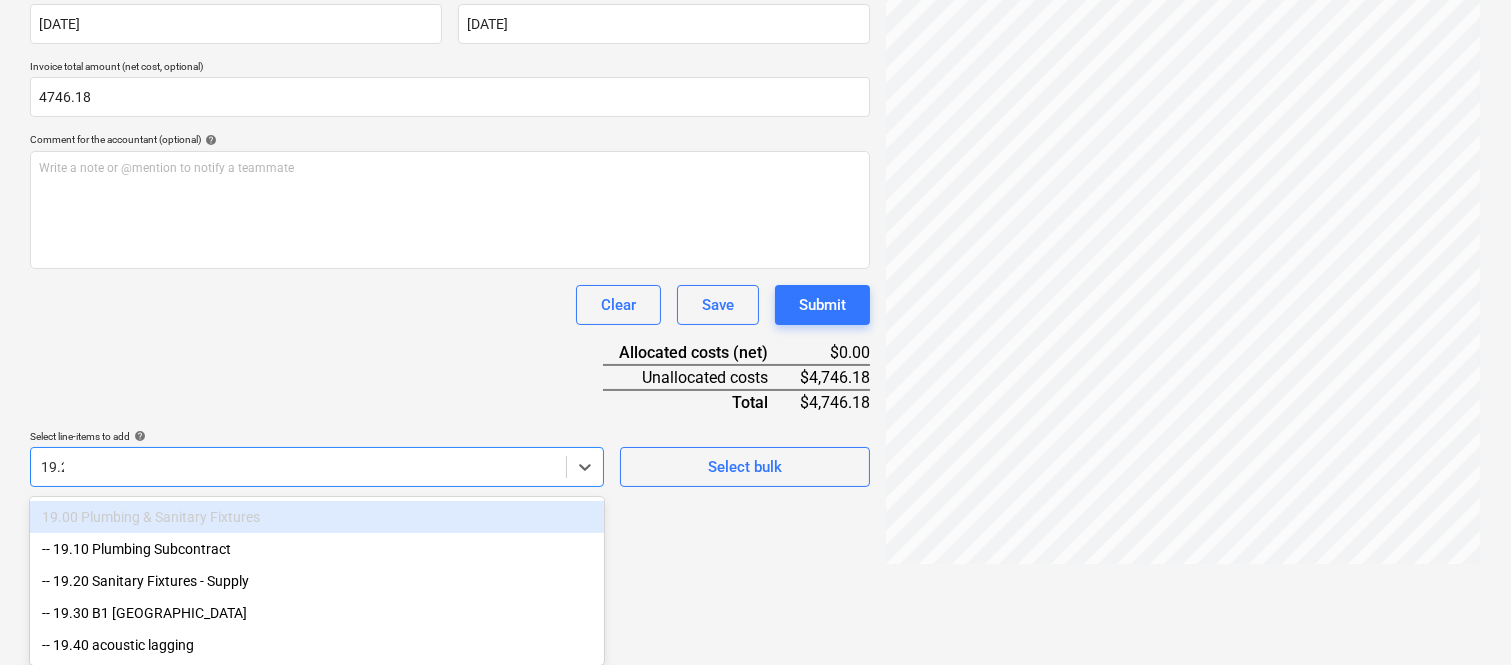 scroll, scrollTop: 285, scrollLeft: 0, axis: vertical 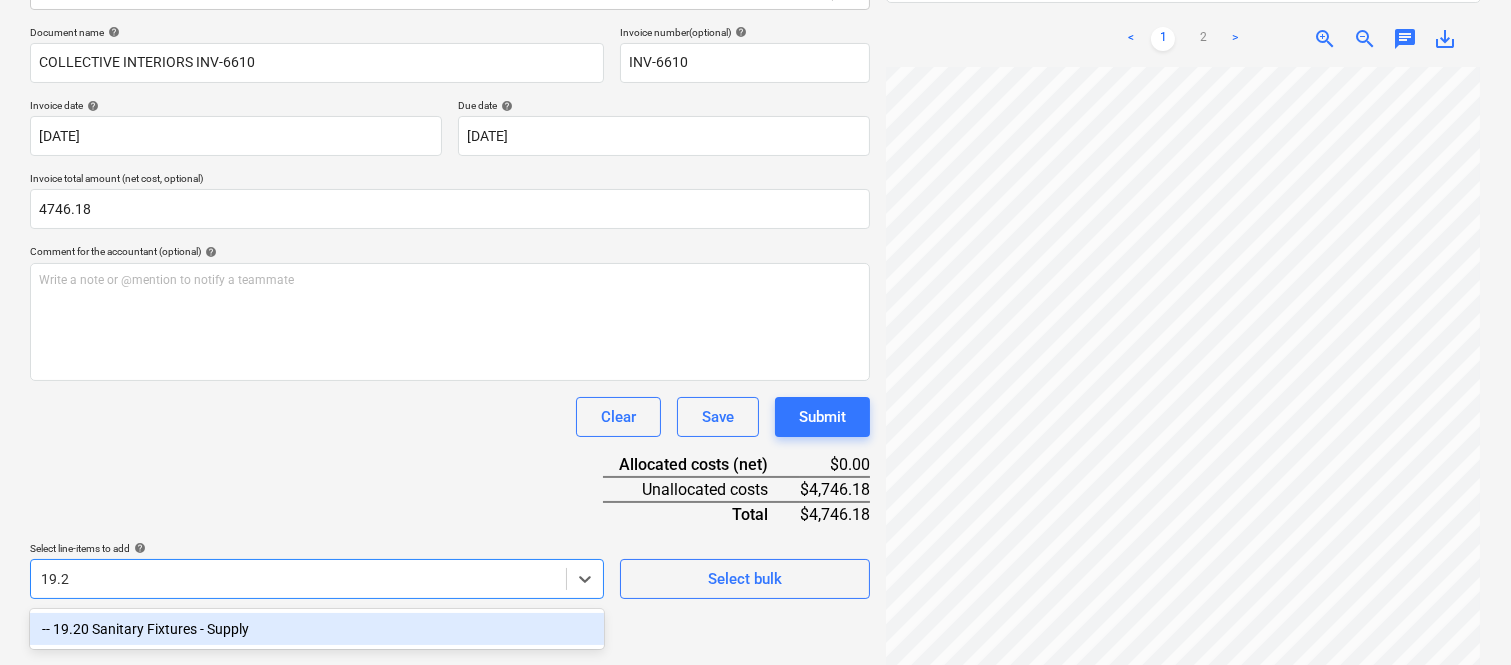 type on "19.20" 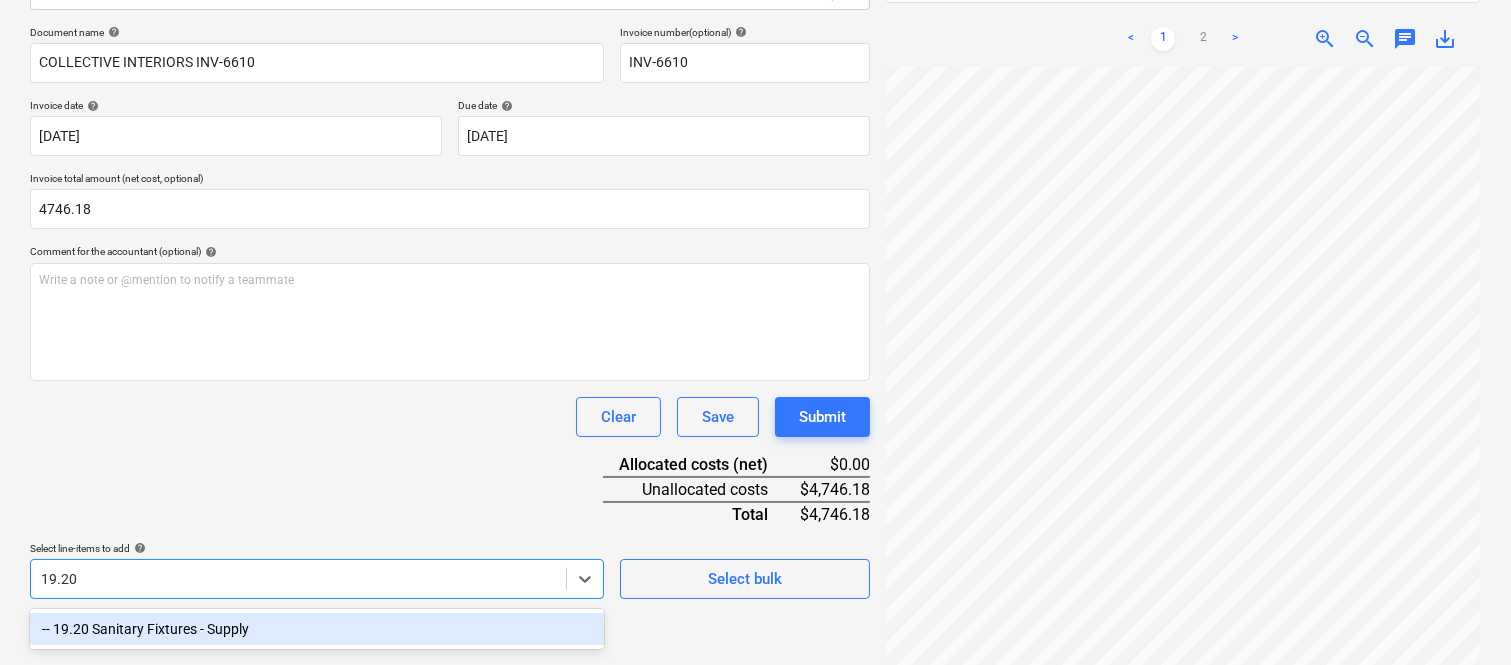 click on "--  19.20 Sanitary Fixtures - Supply" at bounding box center (317, 629) 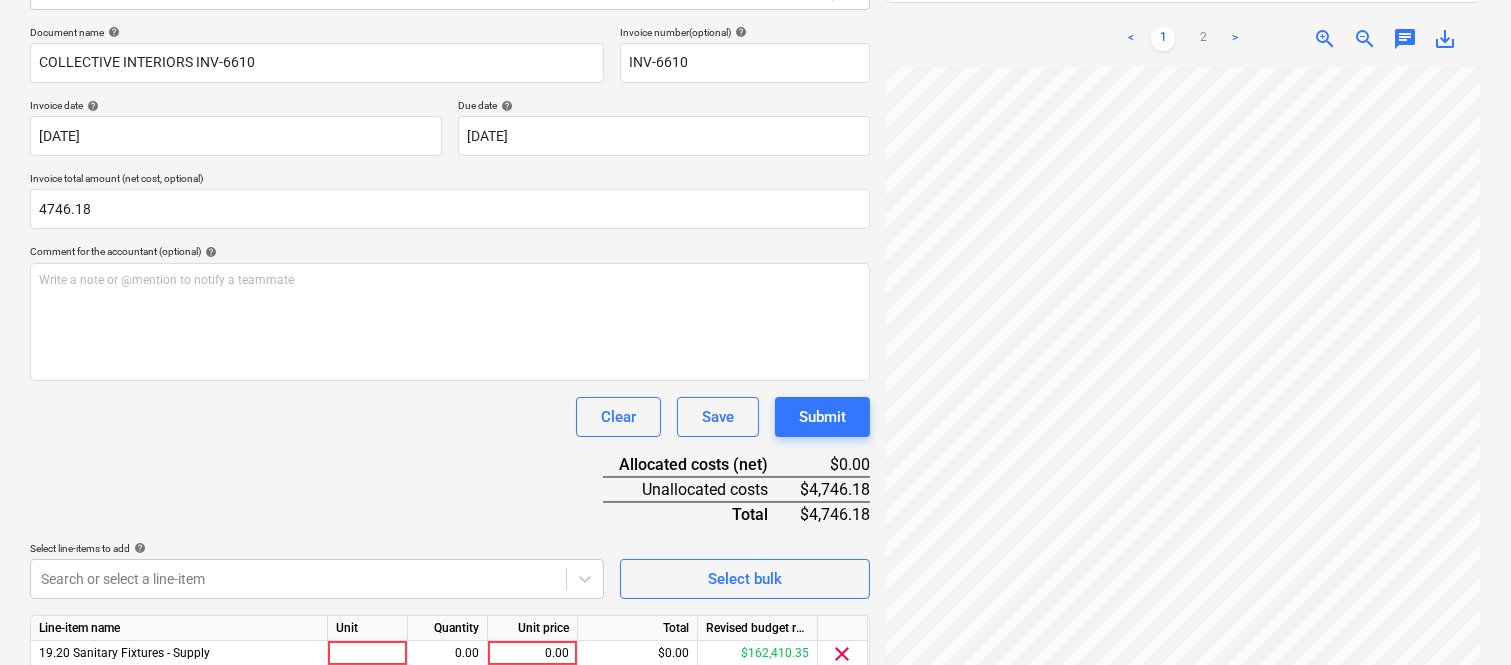 click on "Clear Save Submit" at bounding box center (450, 417) 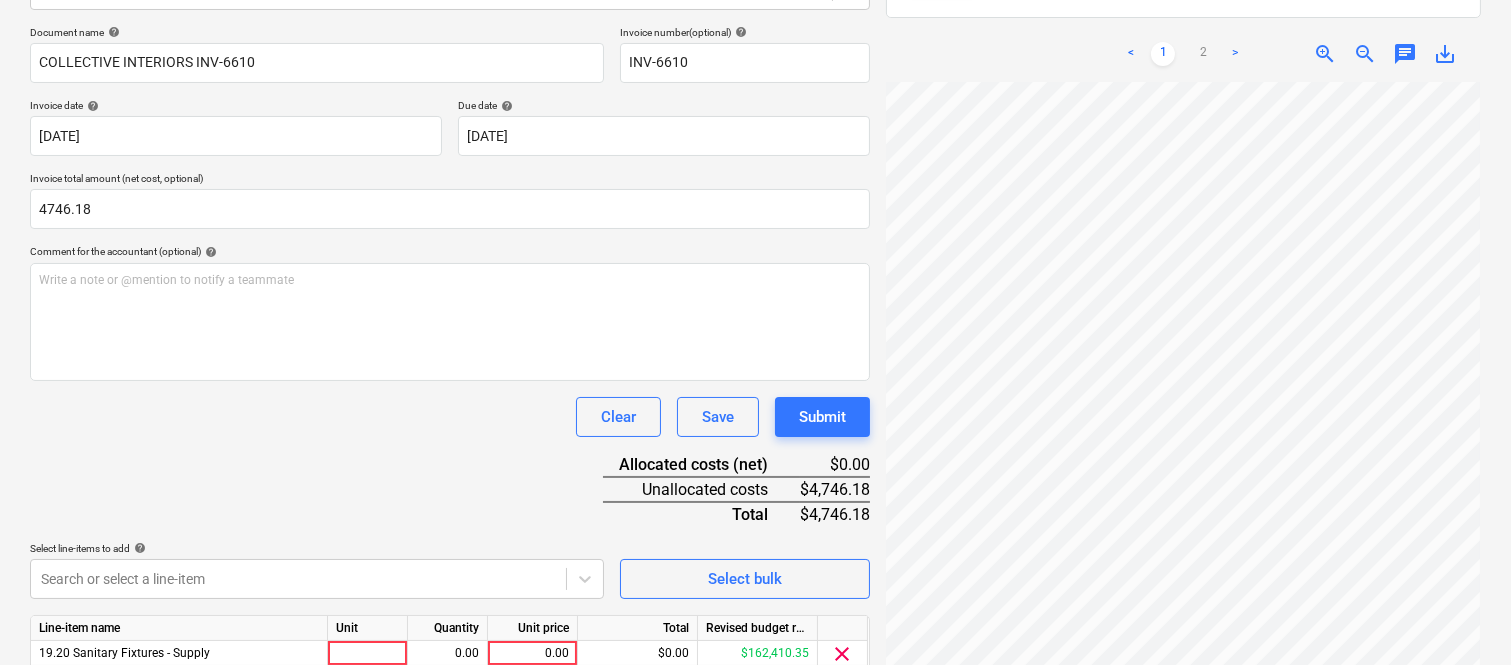 scroll, scrollTop: 367, scrollLeft: 0, axis: vertical 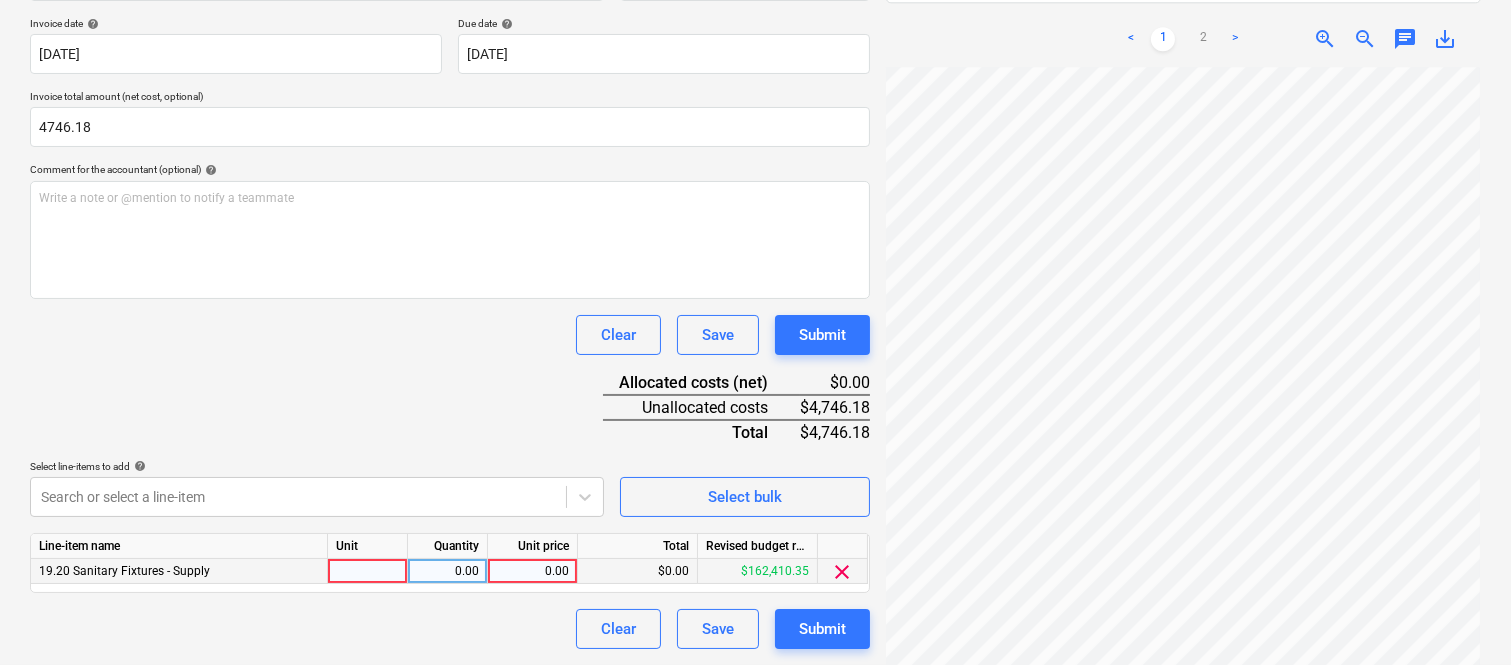 click at bounding box center (368, 571) 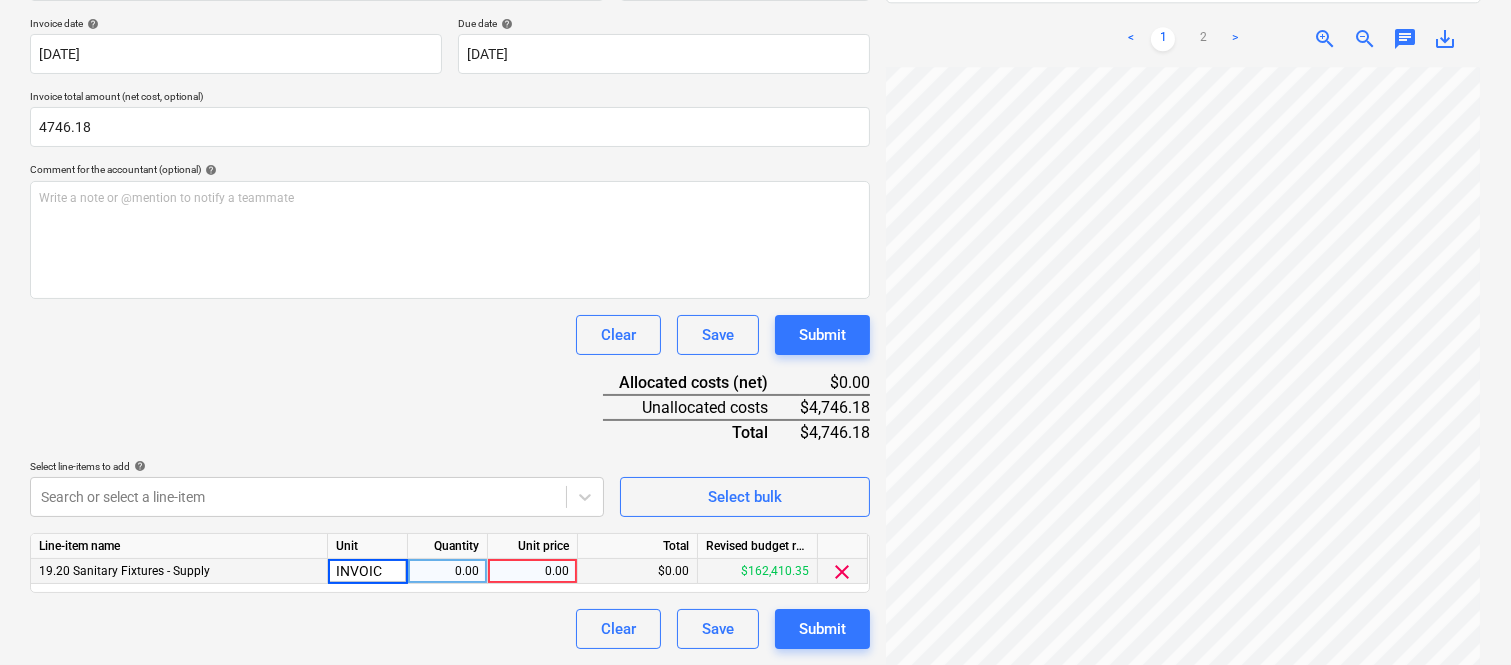 type on "INVOICE" 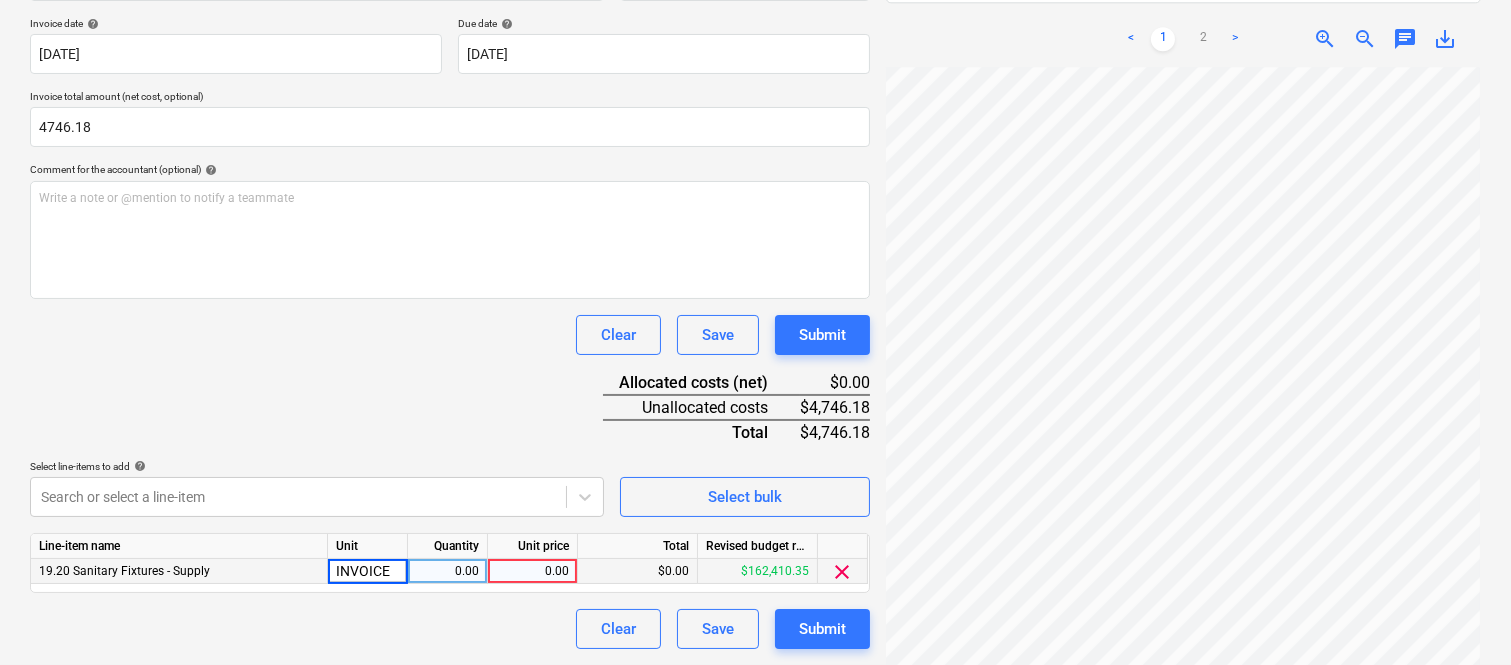 click on "0.00" at bounding box center [447, 571] 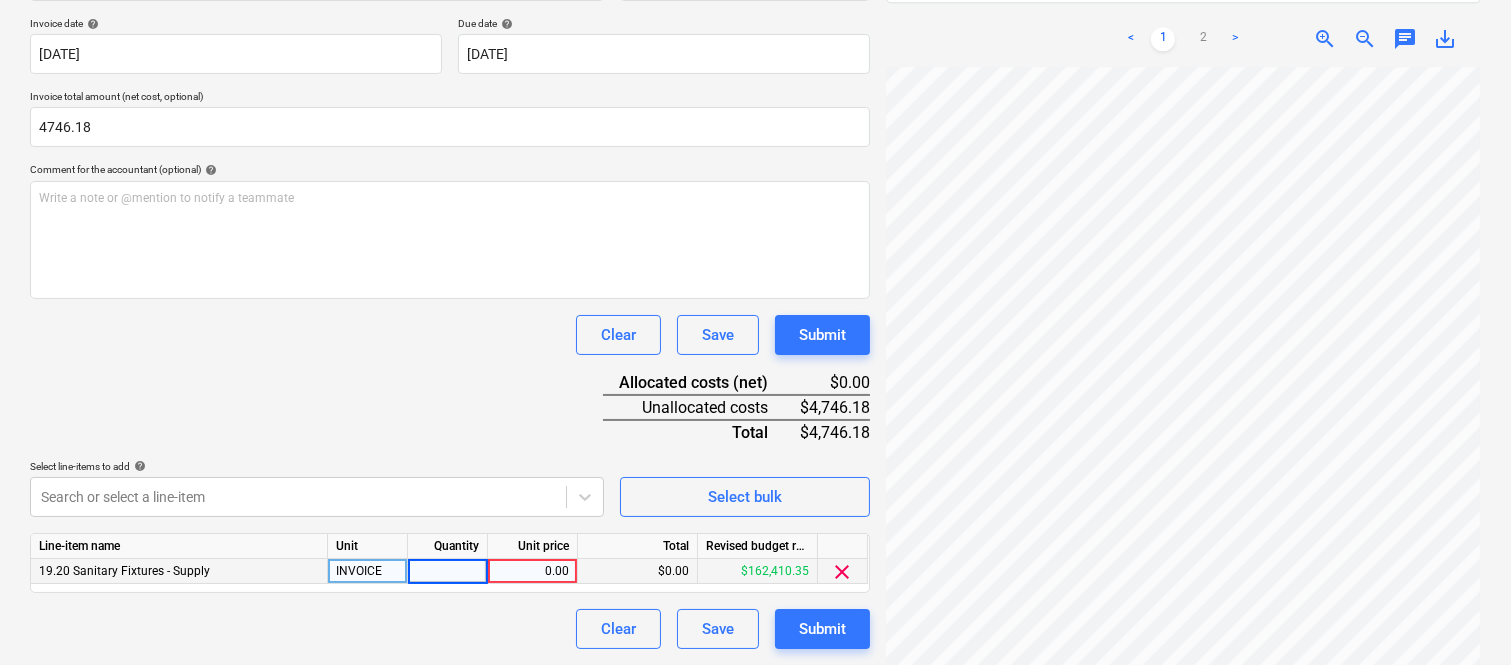 type on "1" 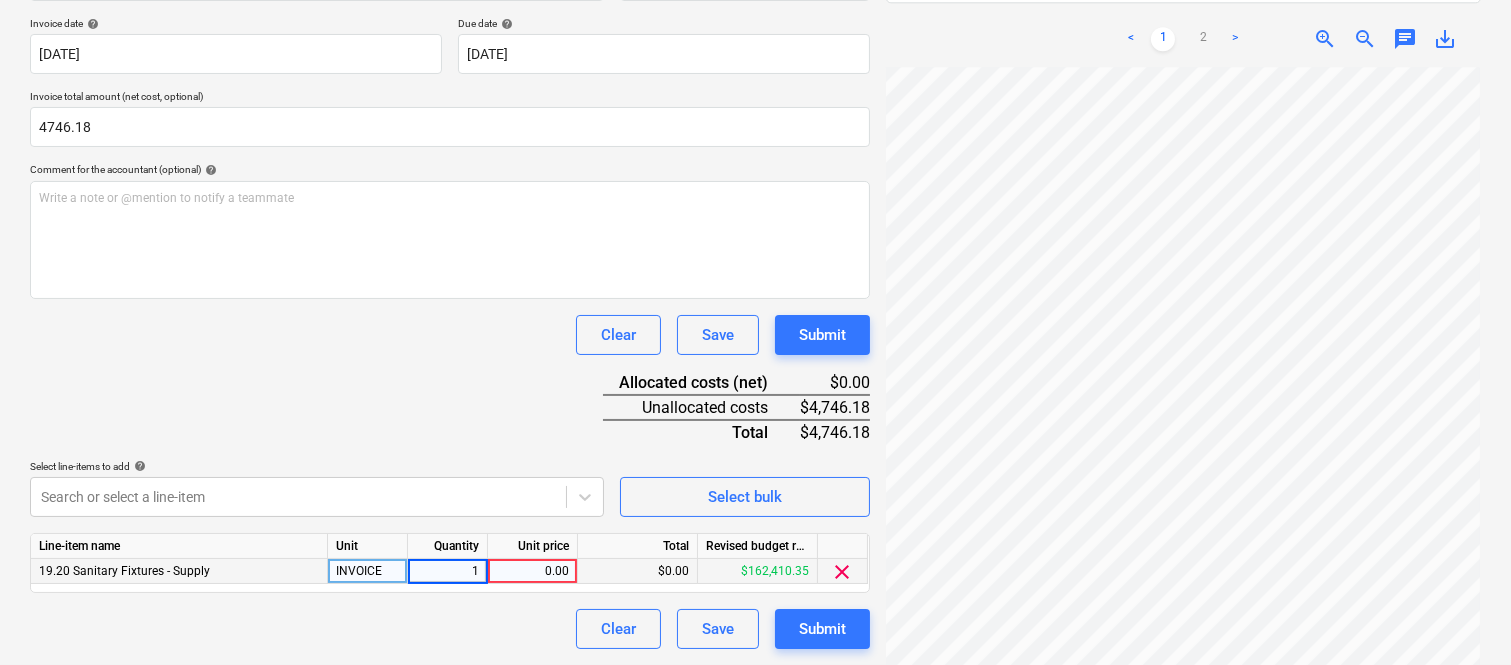 click on "0.00" at bounding box center [532, 571] 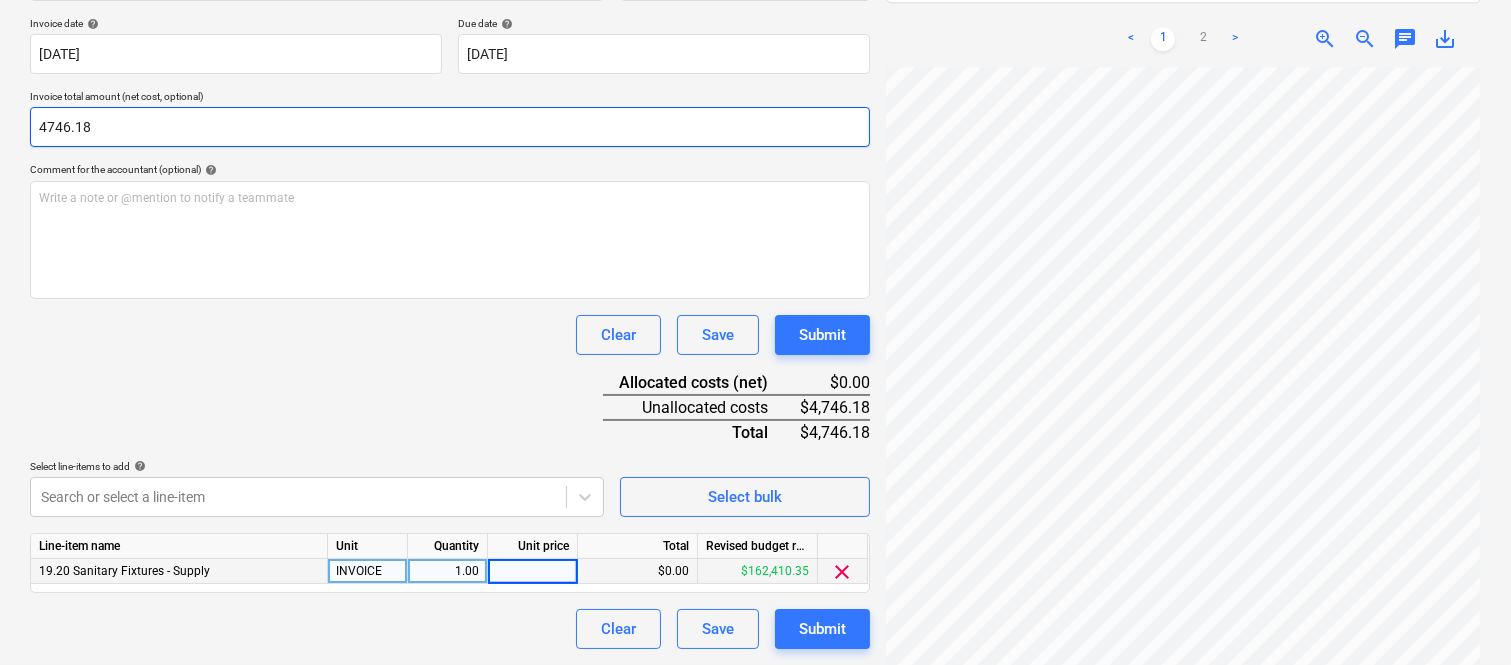 click on "4746.18" at bounding box center (450, 127) 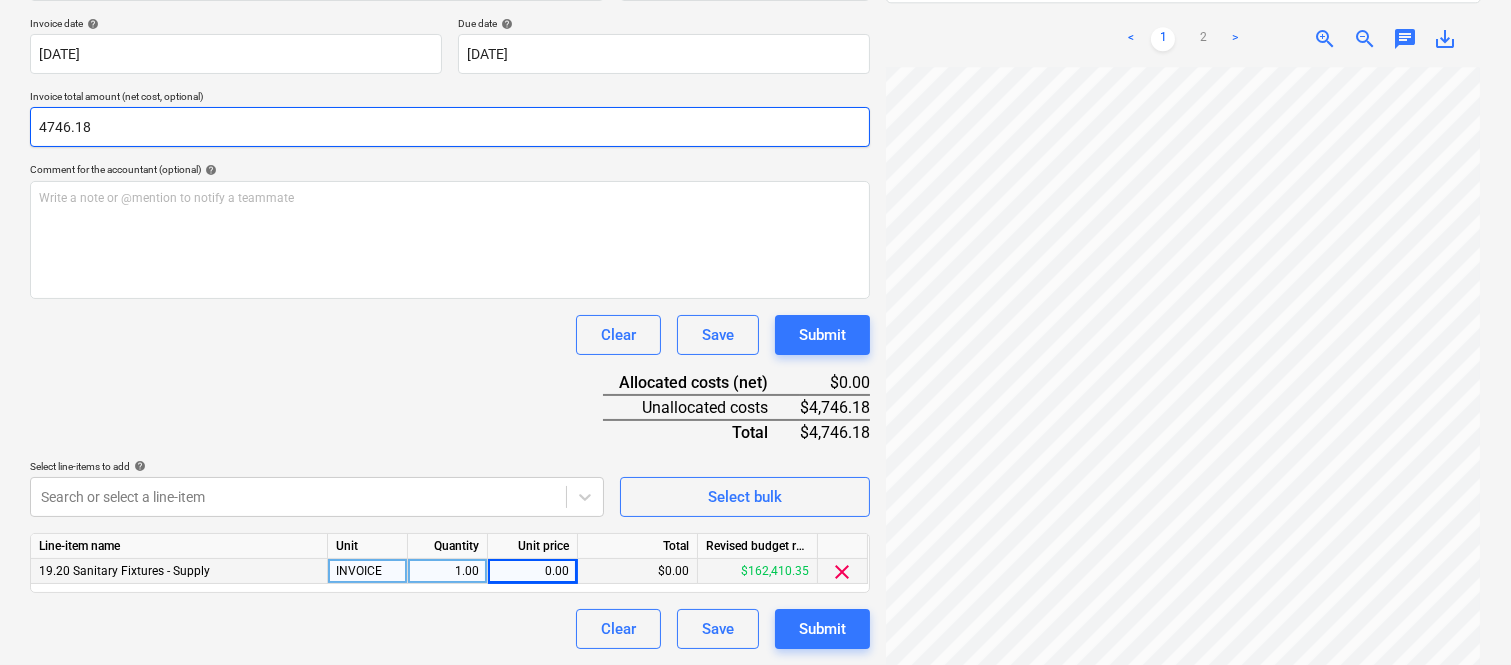 click on "4746.18" at bounding box center [450, 127] 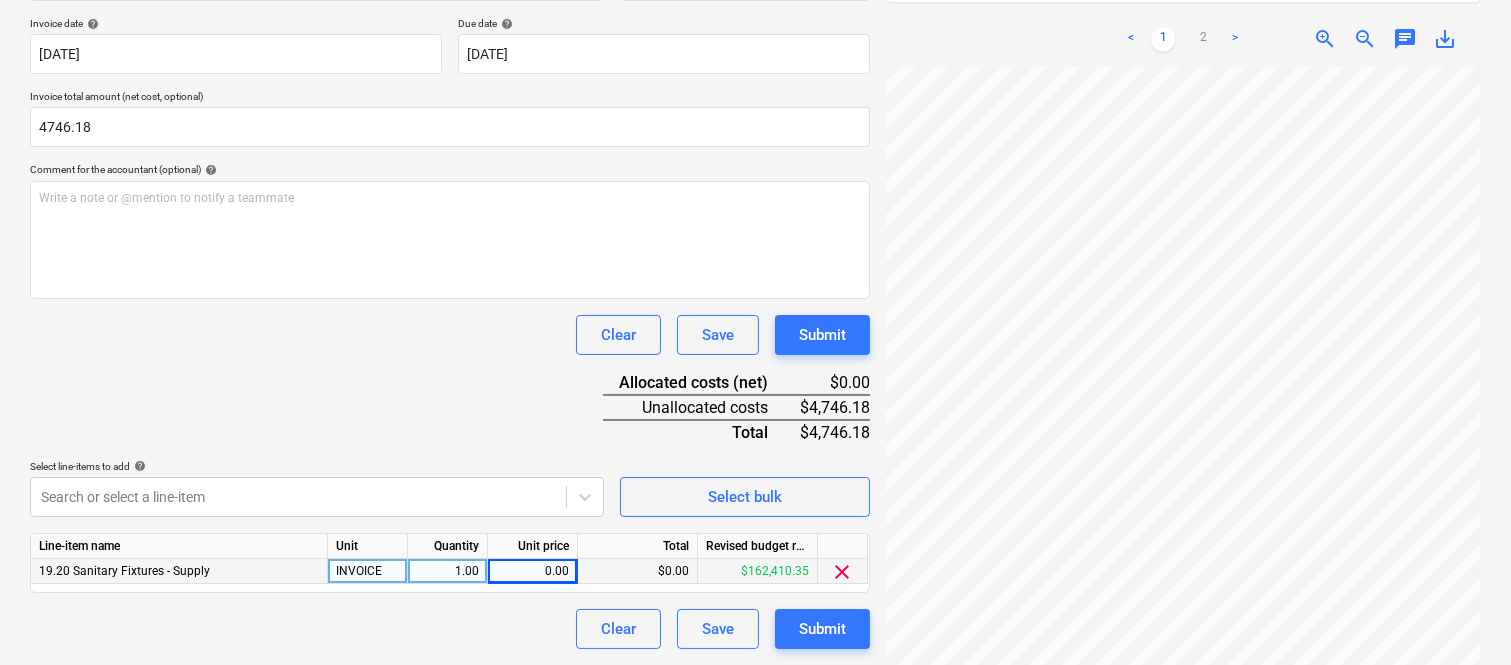 click on "0.00" at bounding box center (532, 571) 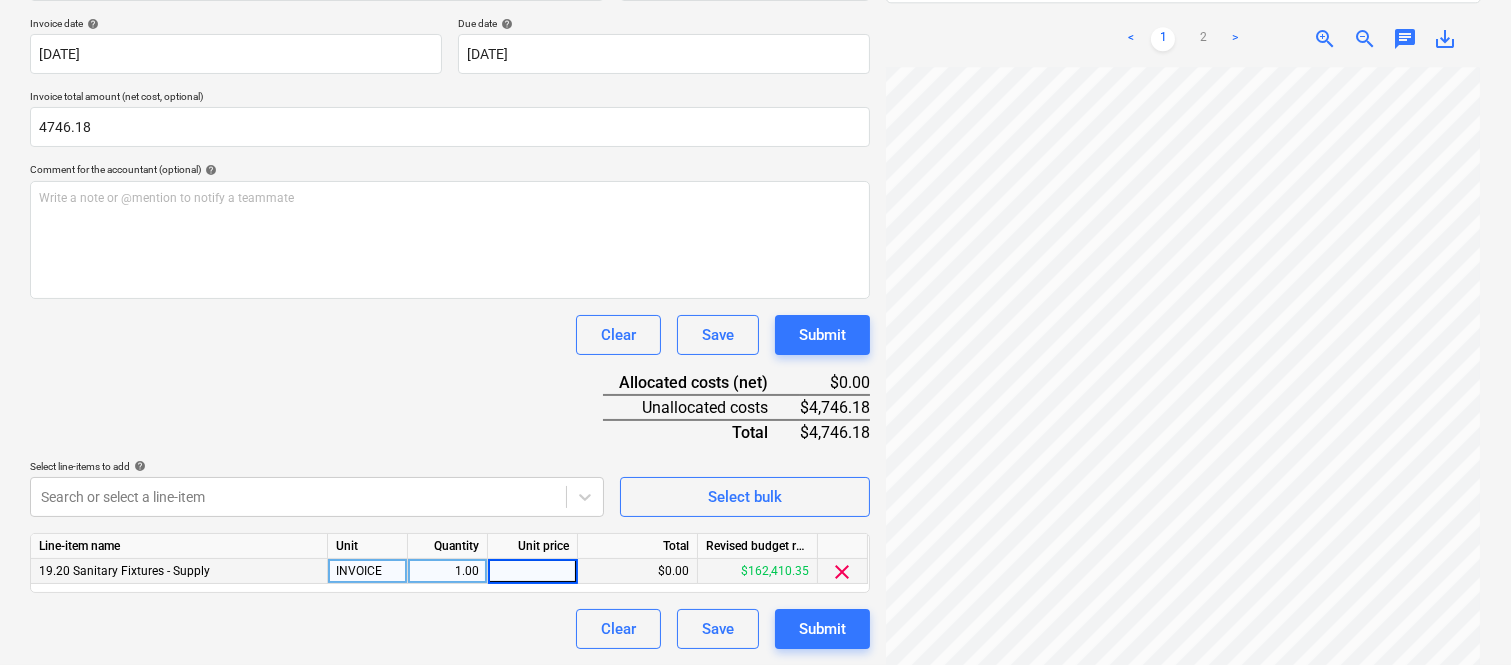 paste on "4746.18" 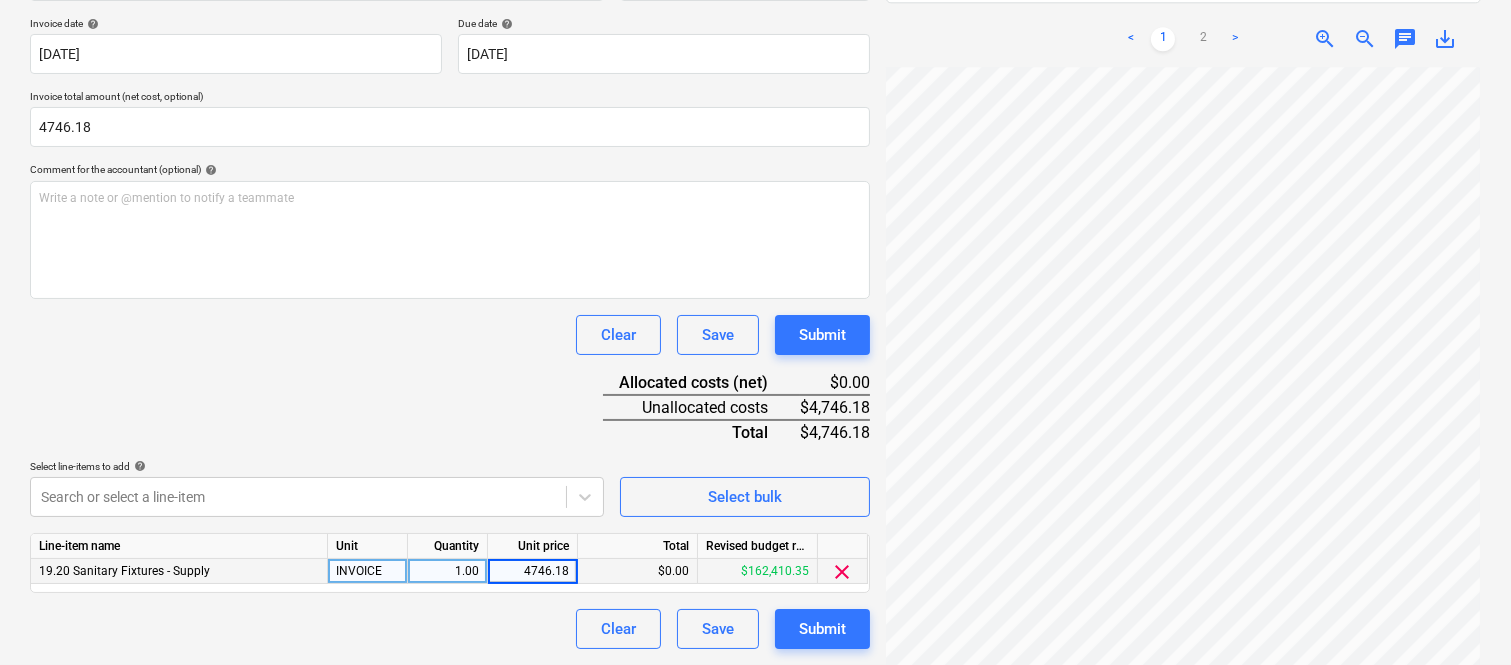 click on "Clear Save Submit" at bounding box center (450, 629) 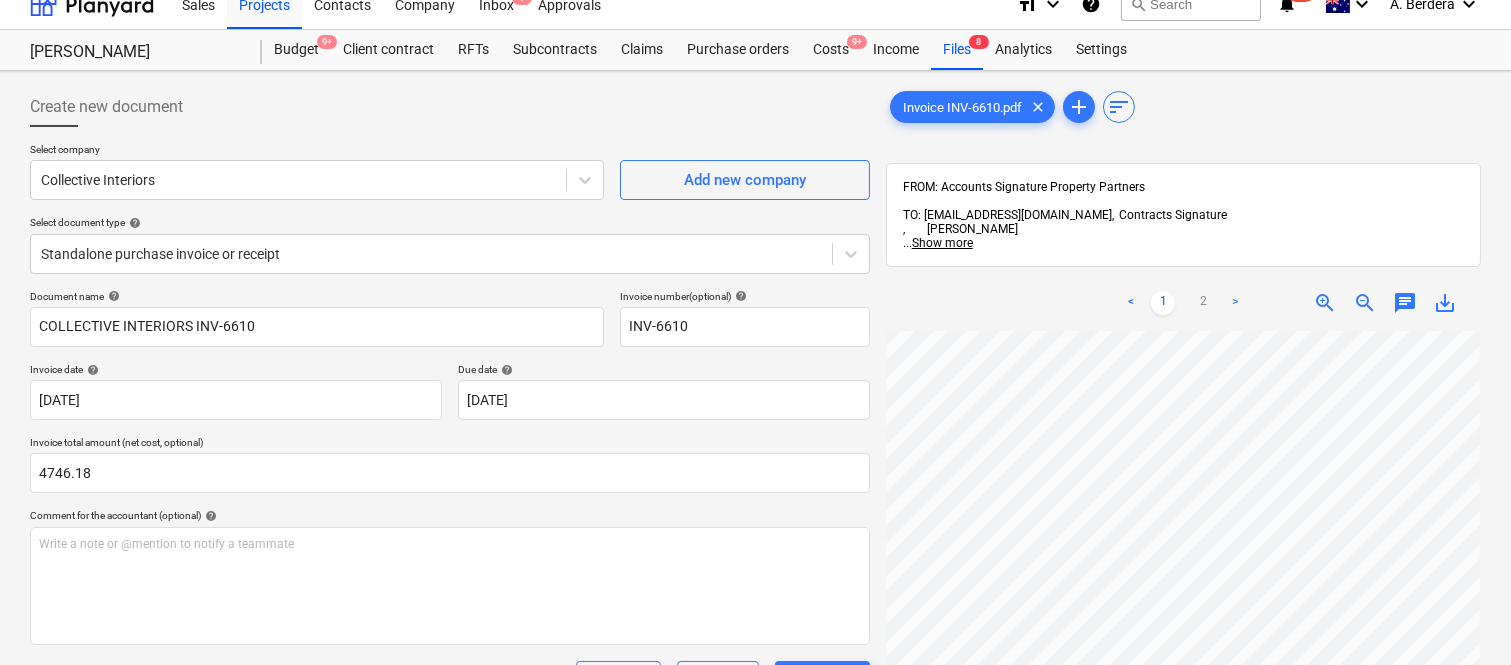 scroll, scrollTop: 0, scrollLeft: 0, axis: both 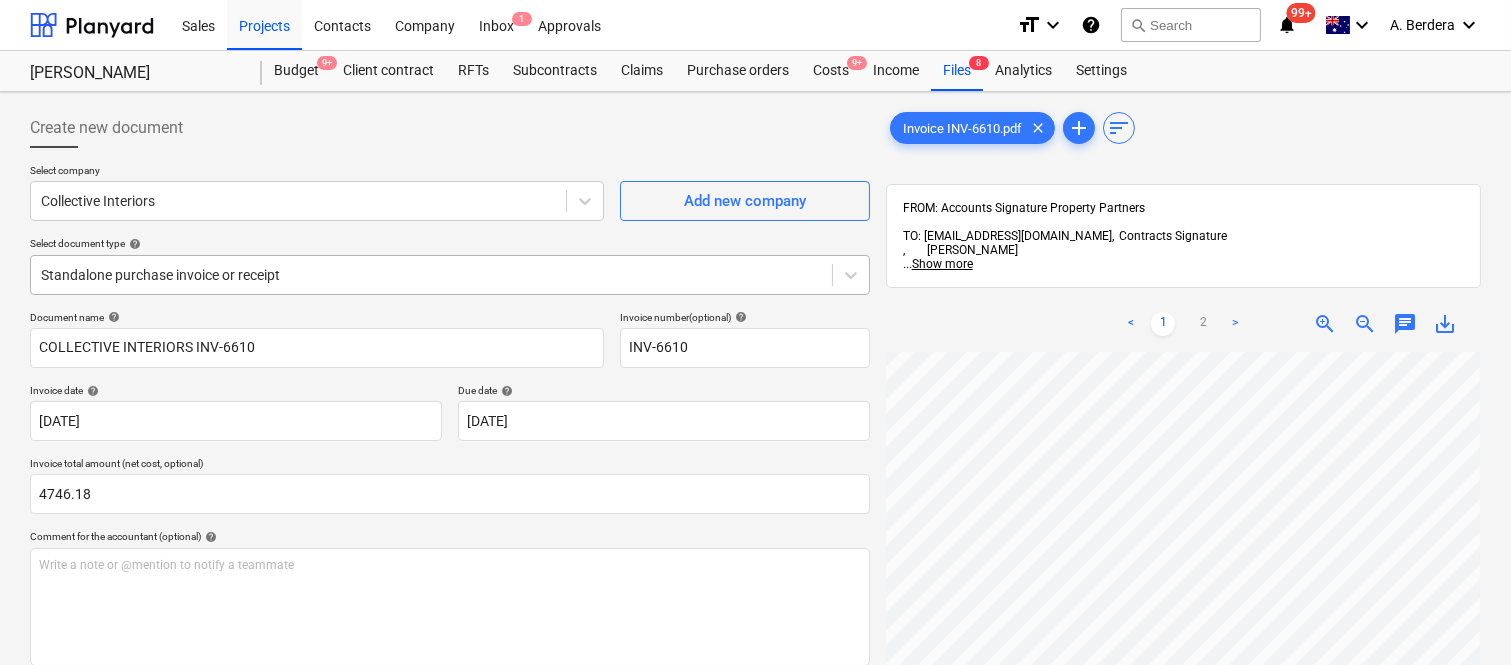 click at bounding box center (431, 275) 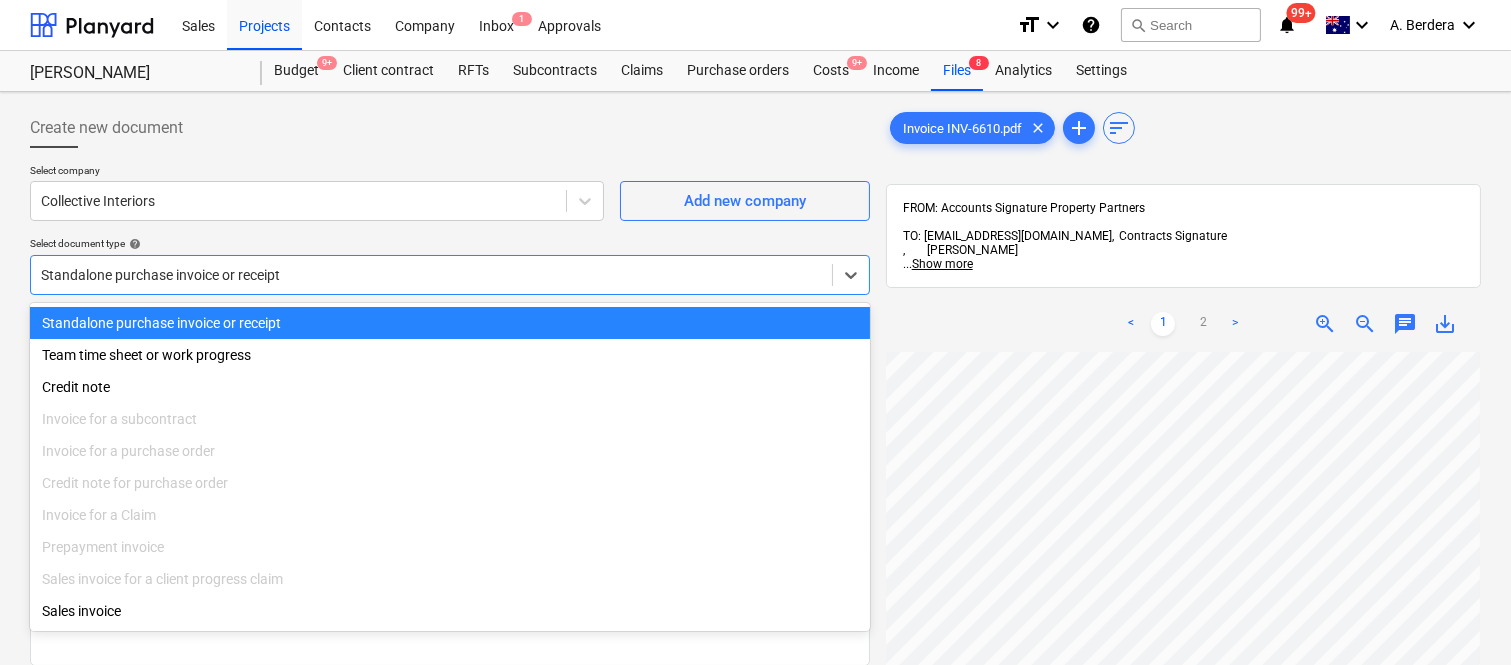 click on "Standalone purchase invoice or receipt" at bounding box center [450, 323] 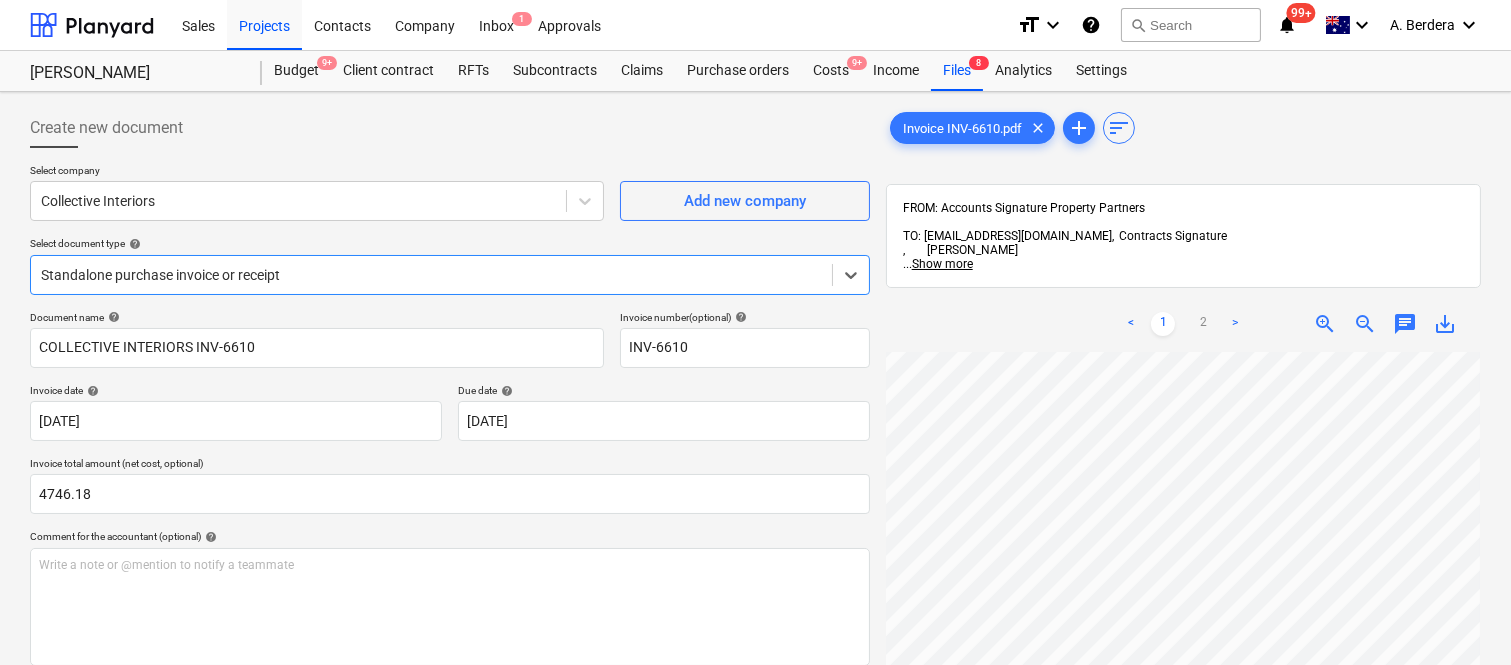 scroll, scrollTop: 0, scrollLeft: 455, axis: horizontal 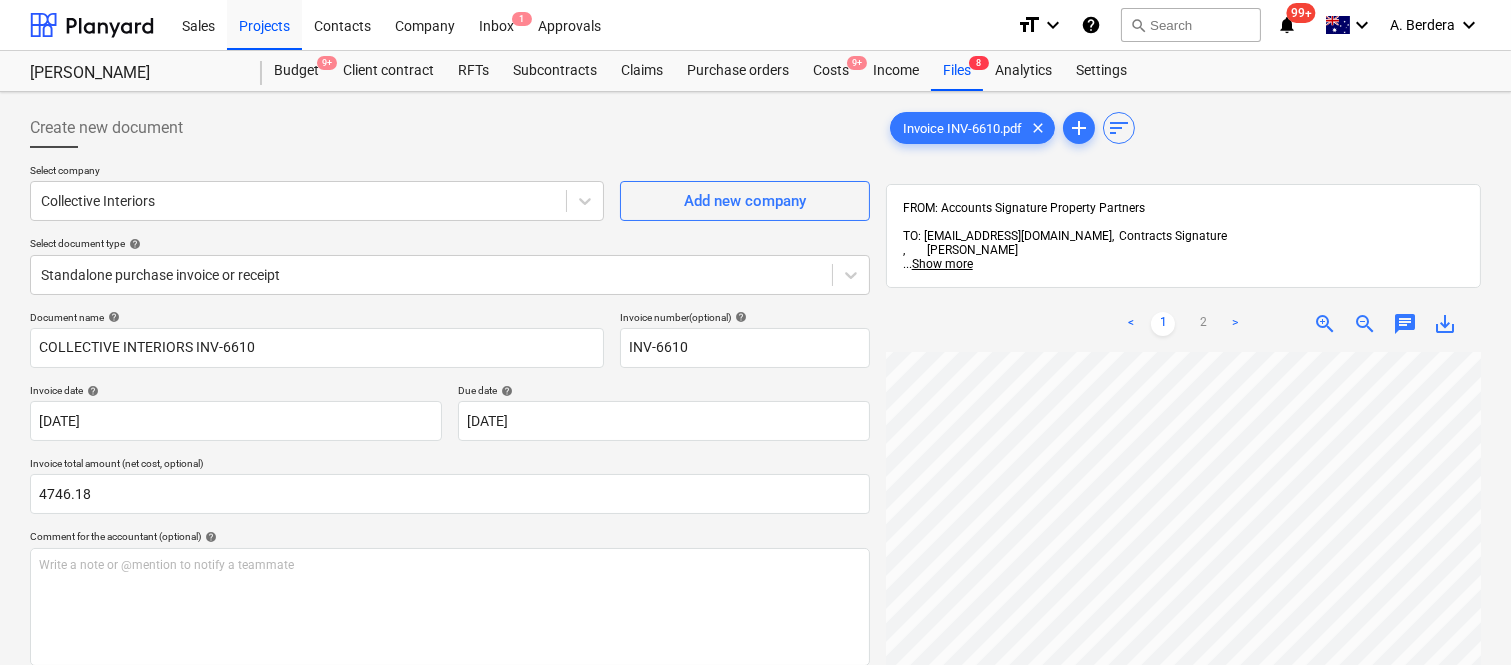 click on "Sales Projects Contacts Company Inbox 1 Approvals format_size keyboard_arrow_down help search Search notifications 99+ keyboard_arrow_down A. Berdera keyboard_arrow_down [PERSON_NAME] Budget 9+ Client contract RFTs Subcontracts Claims Purchase orders Costs 9+ Income Files 8 Analytics Settings Create new document Select company Collective Interiors   Add new company Select document type help Standalone purchase invoice or receipt Document name help COLLECTIVE INTERIORS INV-6610 Invoice number  (optional) help INV-6610 Invoice date help [DATE] 23.07.2025 Press the down arrow key to interact with the calendar and
select a date. Press the question mark key to get the keyboard shortcuts for changing dates. Due date help [DATE] [DATE] Press the down arrow key to interact with the calendar and
select a date. Press the question mark key to get the keyboard shortcuts for changing dates. Invoice total amount (net cost, optional) 4746.18 Comment for the accountant (optional) help ﻿ Clear Save" at bounding box center (755, 332) 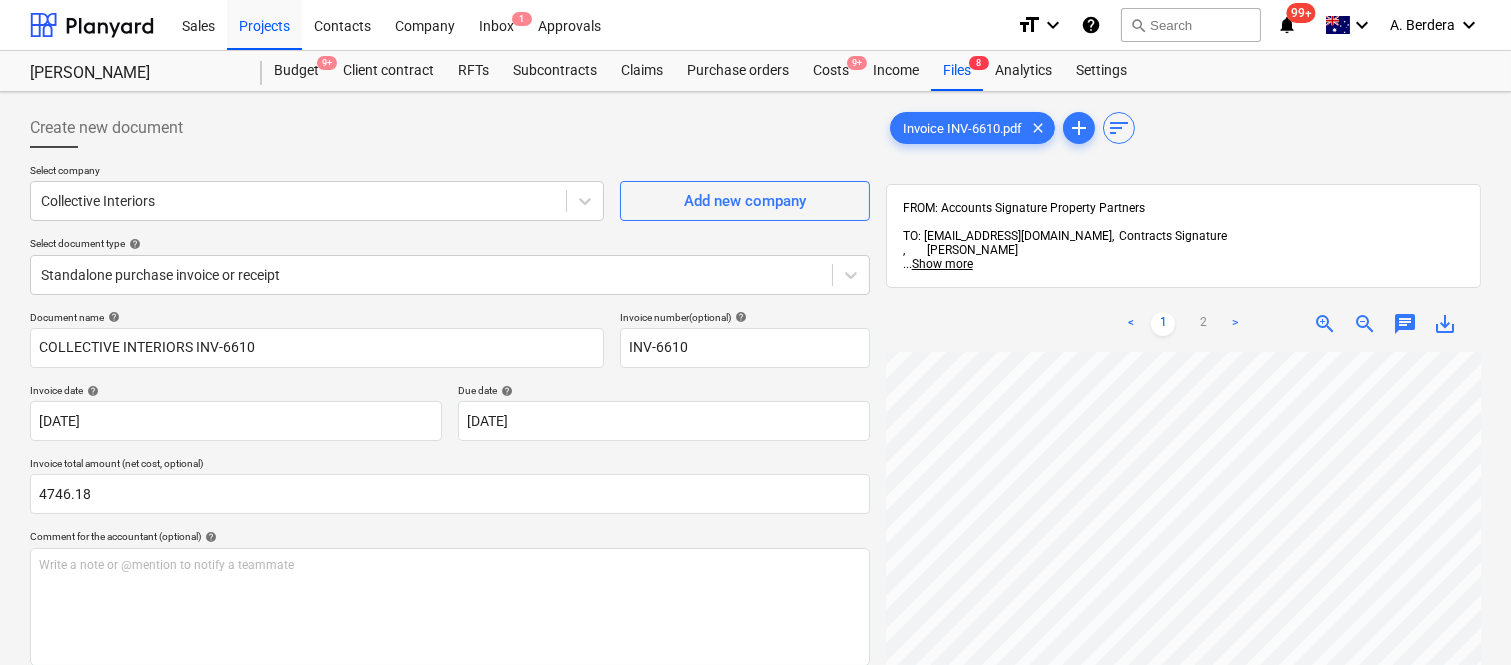 click on "Sales Projects Contacts Company Inbox 1 Approvals format_size keyboard_arrow_down help search Search notifications 99+ keyboard_arrow_down A. Berdera keyboard_arrow_down [PERSON_NAME] Budget 9+ Client contract RFTs Subcontracts Claims Purchase orders Costs 9+ Income Files 8 Analytics Settings Create new document Select company Collective Interiors   Add new company Select document type help Standalone purchase invoice or receipt Document name help COLLECTIVE INTERIORS INV-6610 Invoice number  (optional) help INV-6610 Invoice date help [DATE] 23.07.2025 Press the down arrow key to interact with the calendar and
select a date. Press the question mark key to get the keyboard shortcuts for changing dates. Due date help [DATE] [DATE] Press the down arrow key to interact with the calendar and
select a date. Press the question mark key to get the keyboard shortcuts for changing dates. Invoice total amount (net cost, optional) 4746.18 Comment for the accountant (optional) help ﻿ Clear Save" at bounding box center (755, 332) 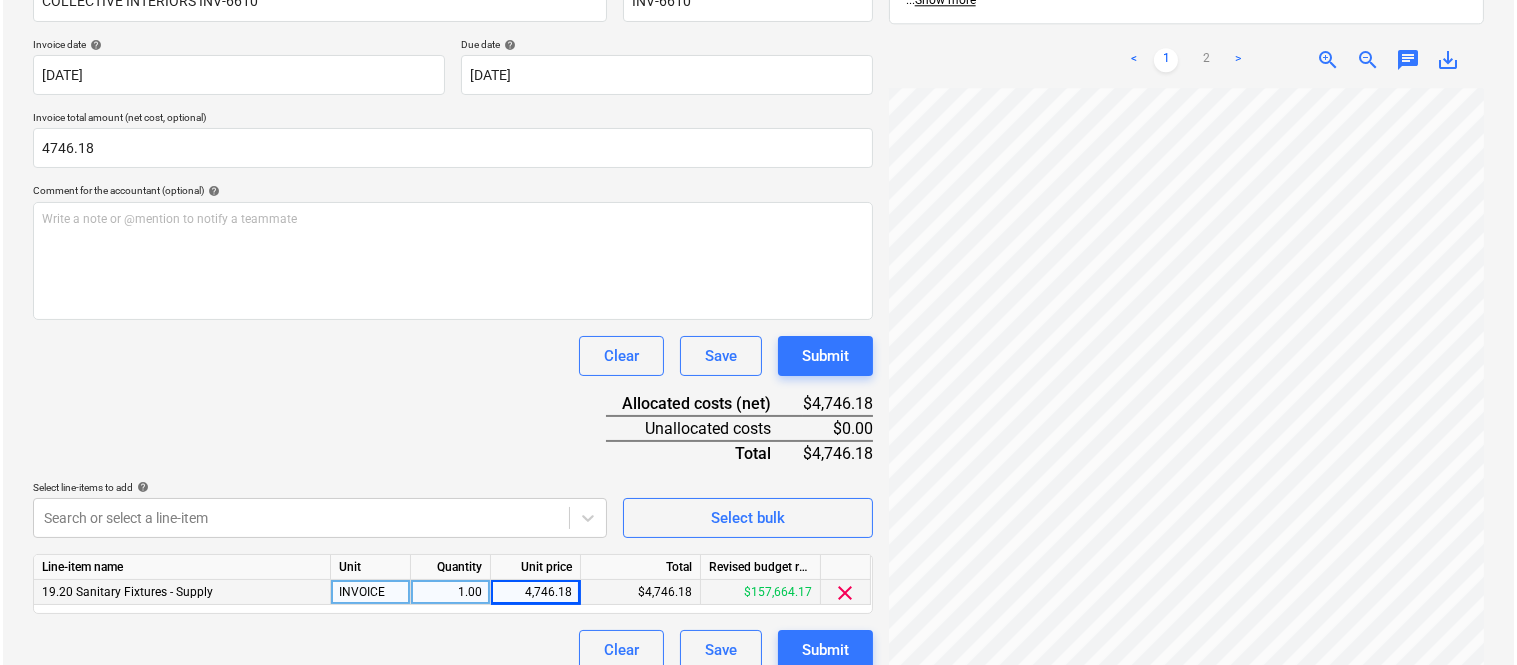 scroll, scrollTop: 367, scrollLeft: 0, axis: vertical 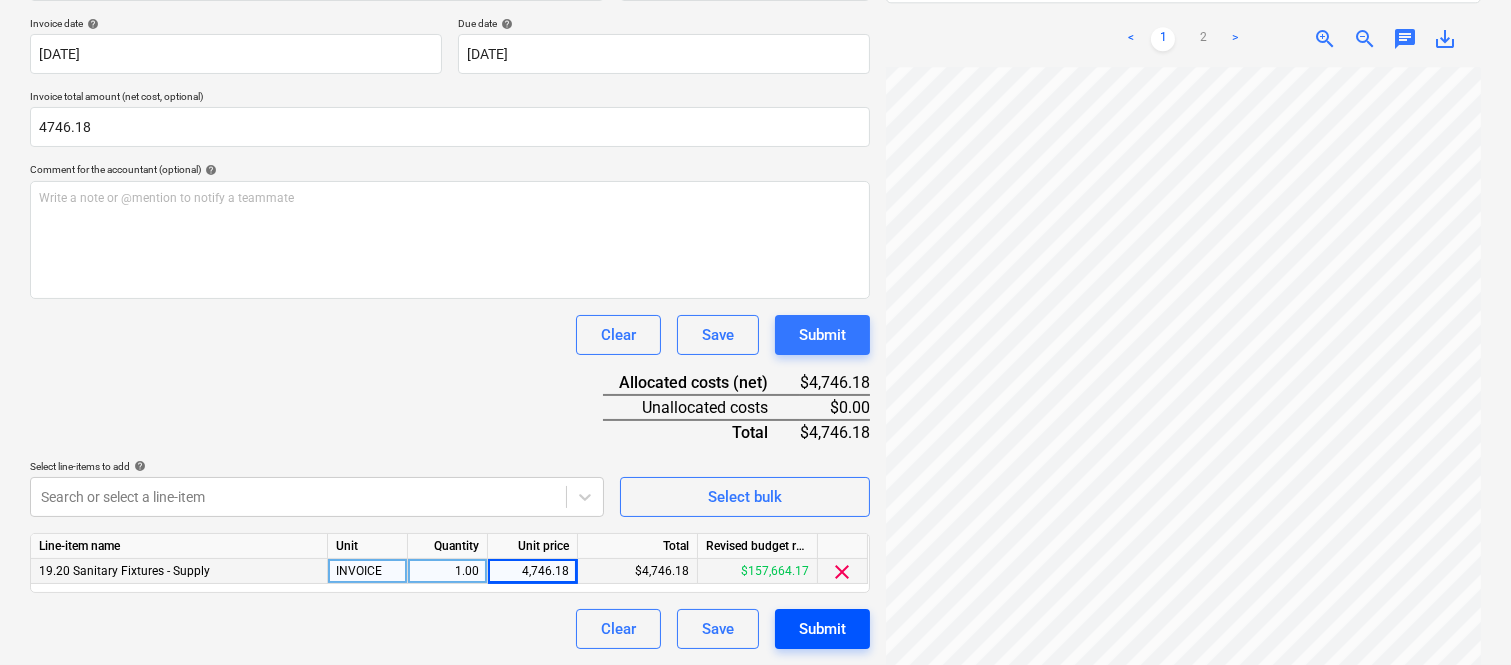 click on "Submit" at bounding box center (822, 629) 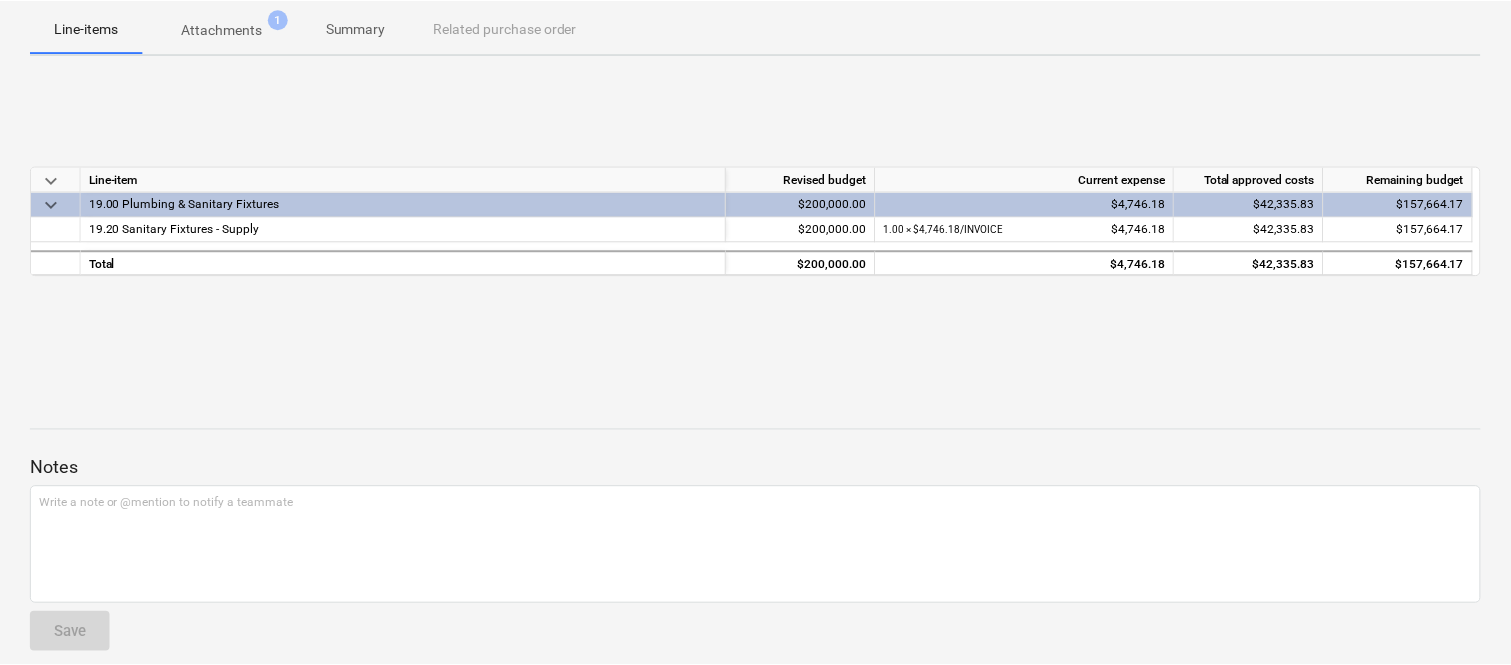 scroll, scrollTop: 0, scrollLeft: 0, axis: both 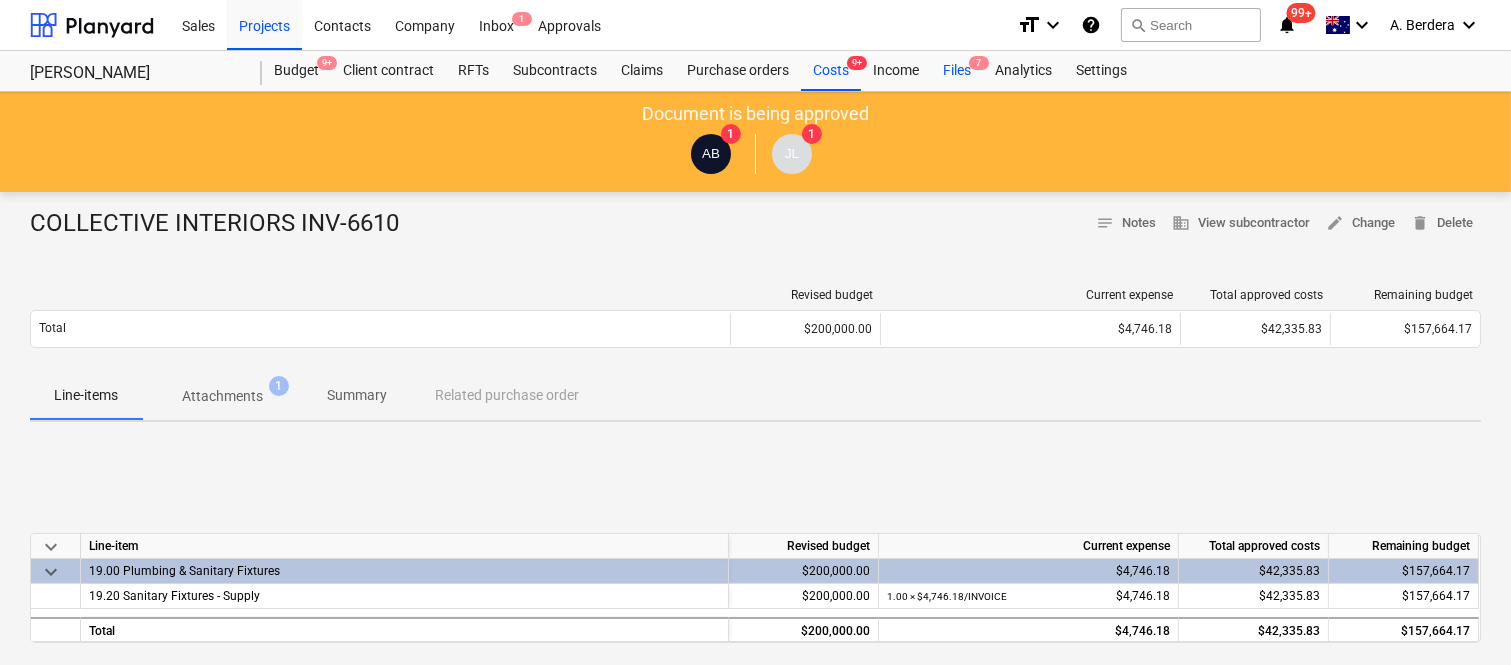 click on "Files 7" at bounding box center [957, 71] 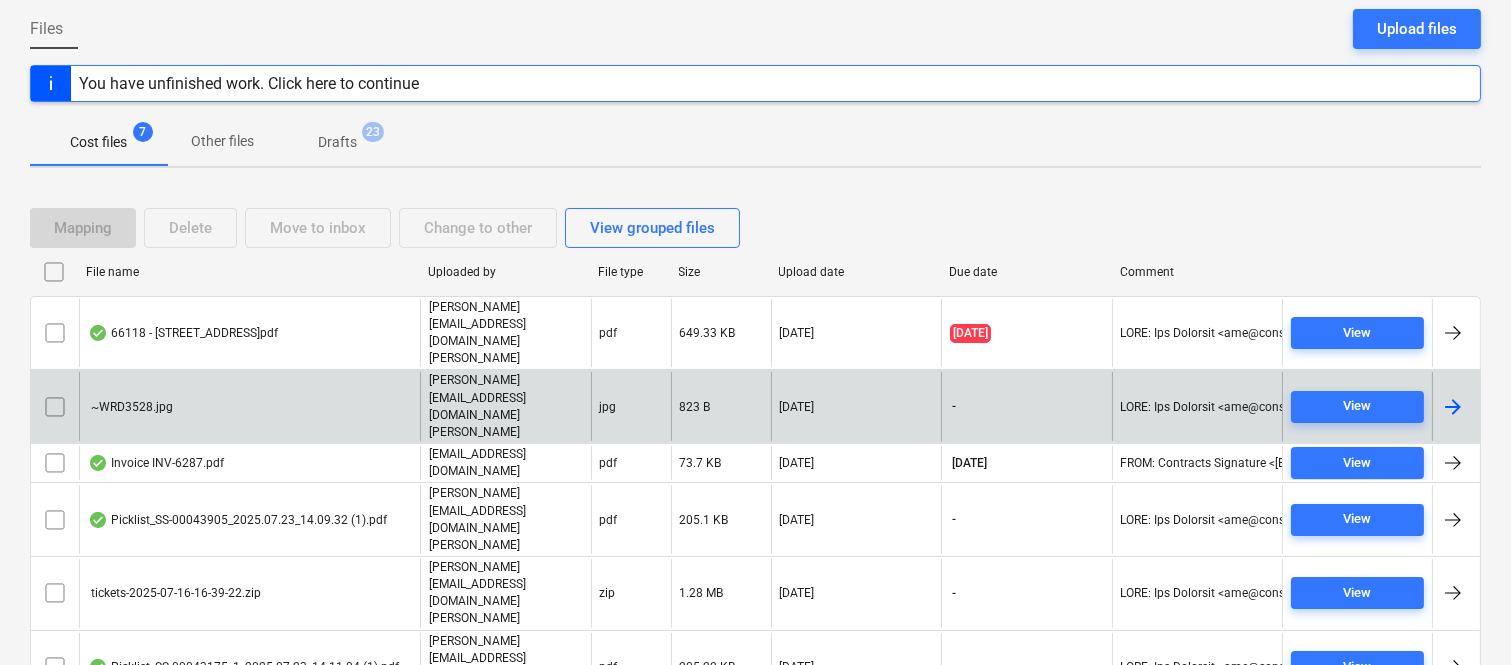 scroll, scrollTop: 154, scrollLeft: 0, axis: vertical 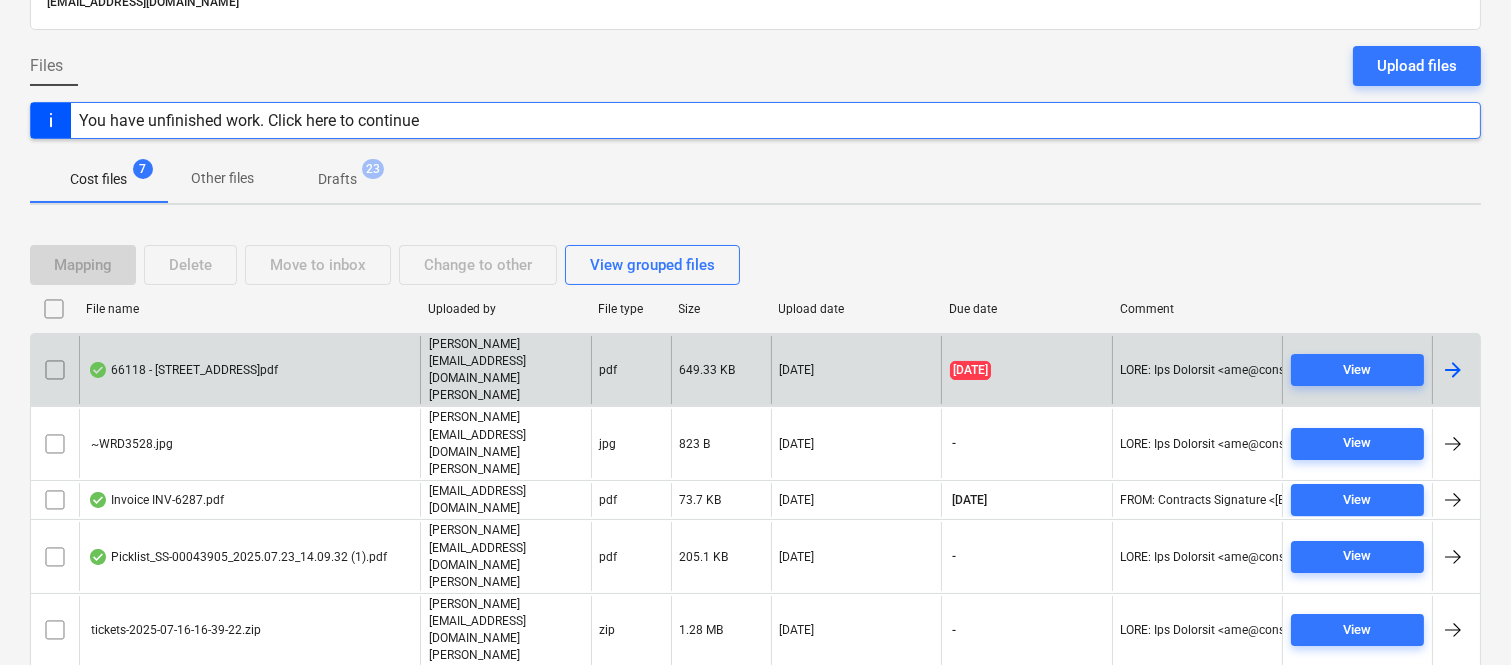 click on "66118 - [STREET_ADDRESS]pdf" at bounding box center (249, 370) 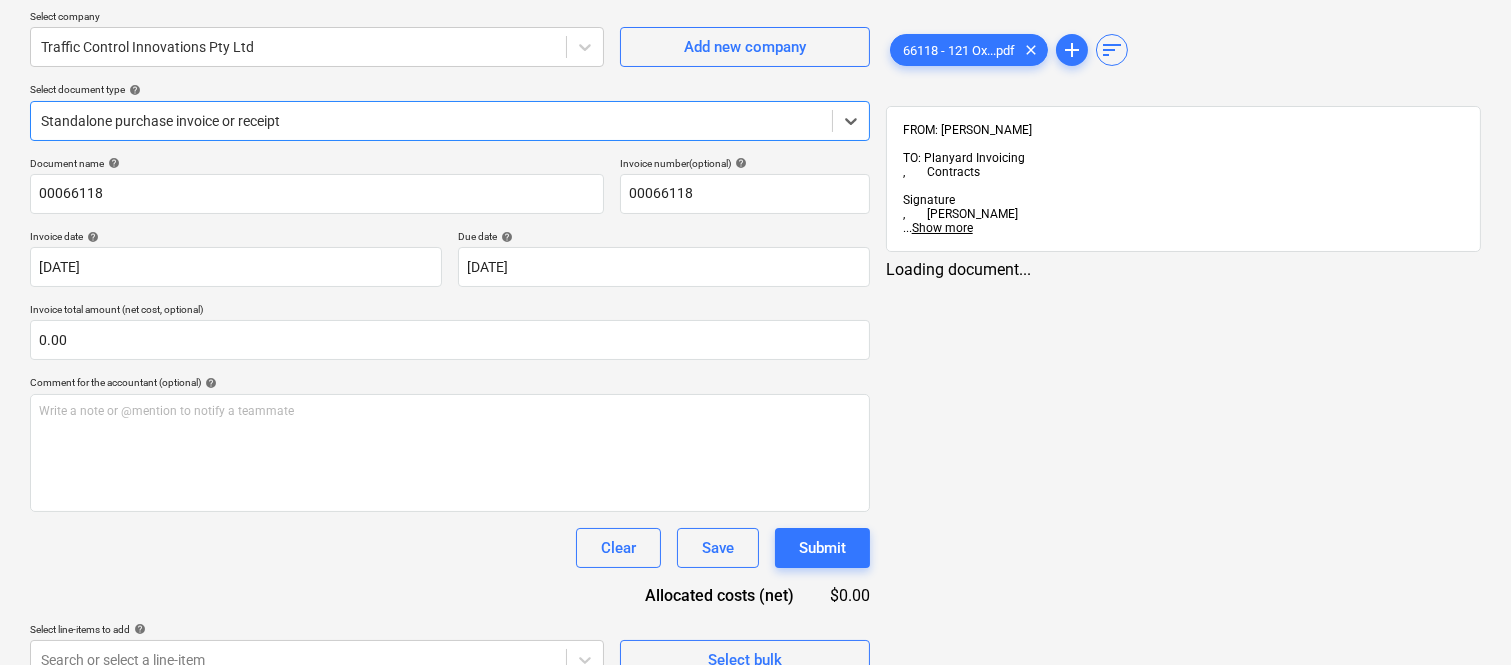type on "00066118" 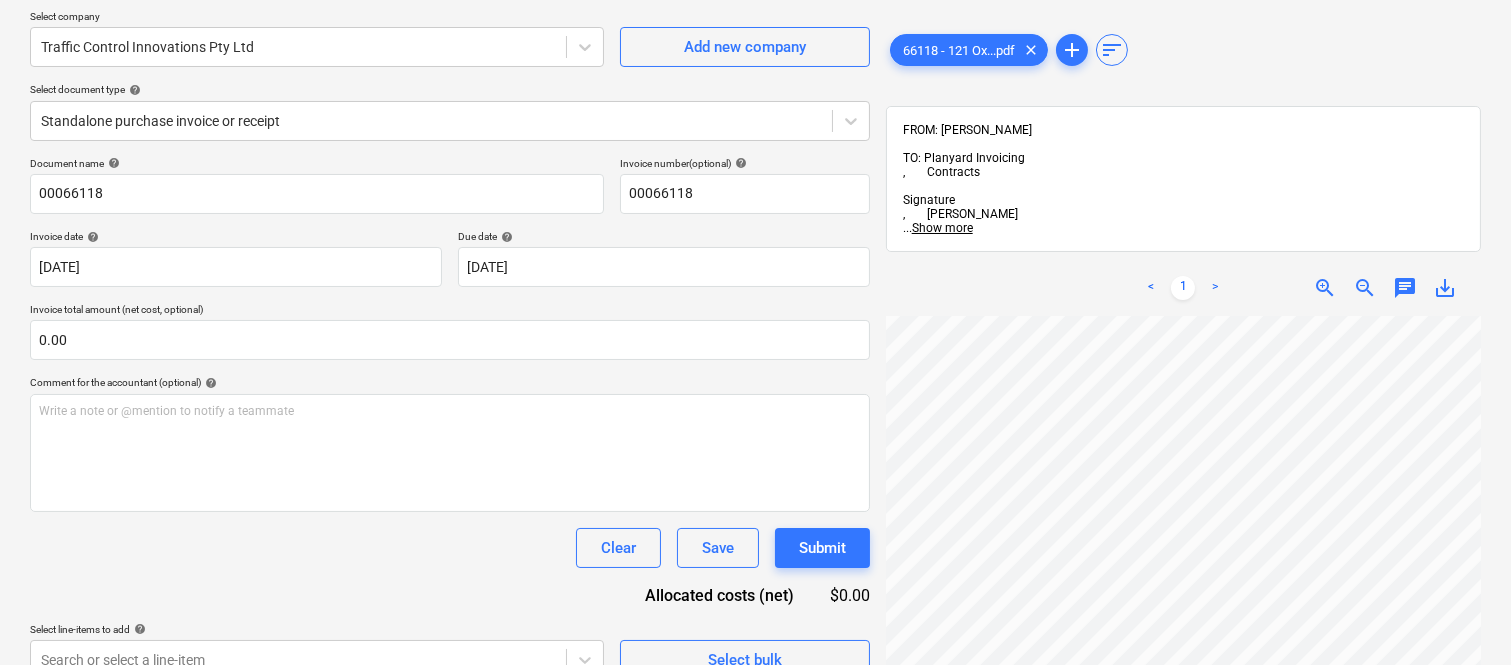 scroll, scrollTop: 0, scrollLeft: 124, axis: horizontal 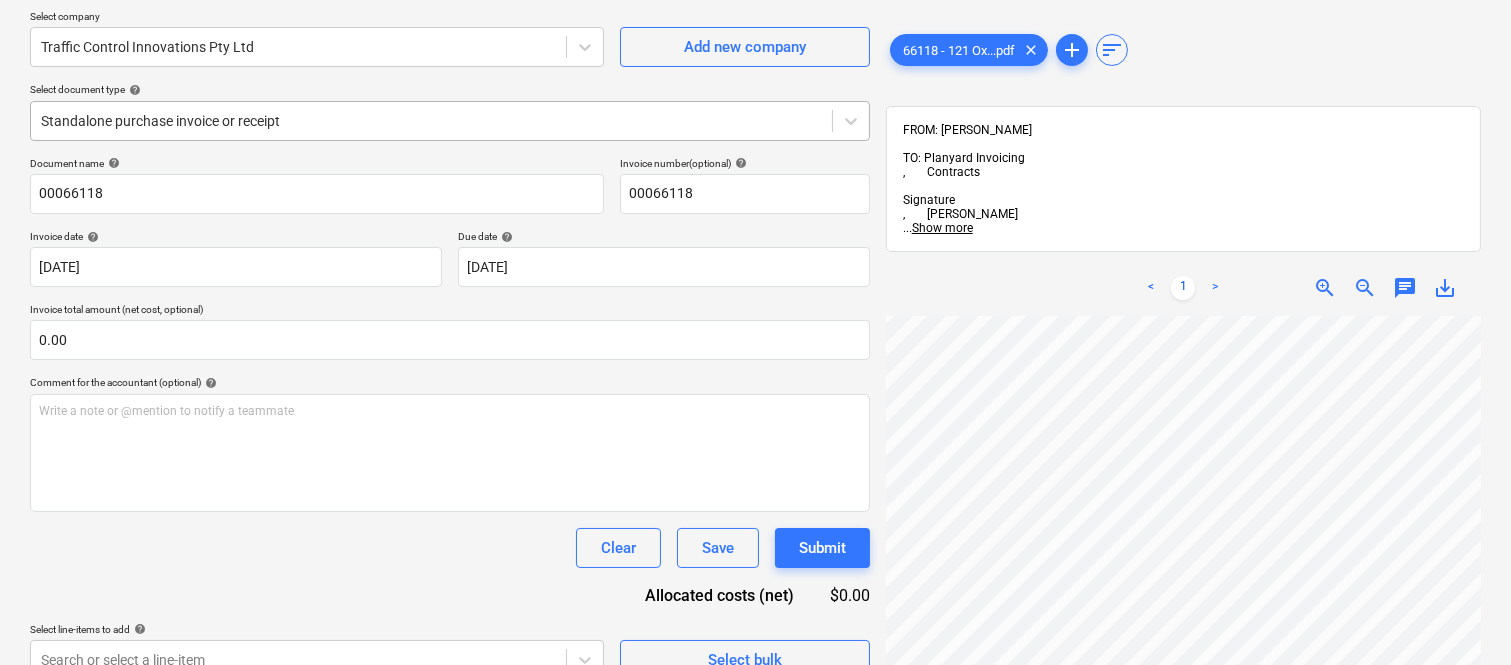 click at bounding box center [431, 121] 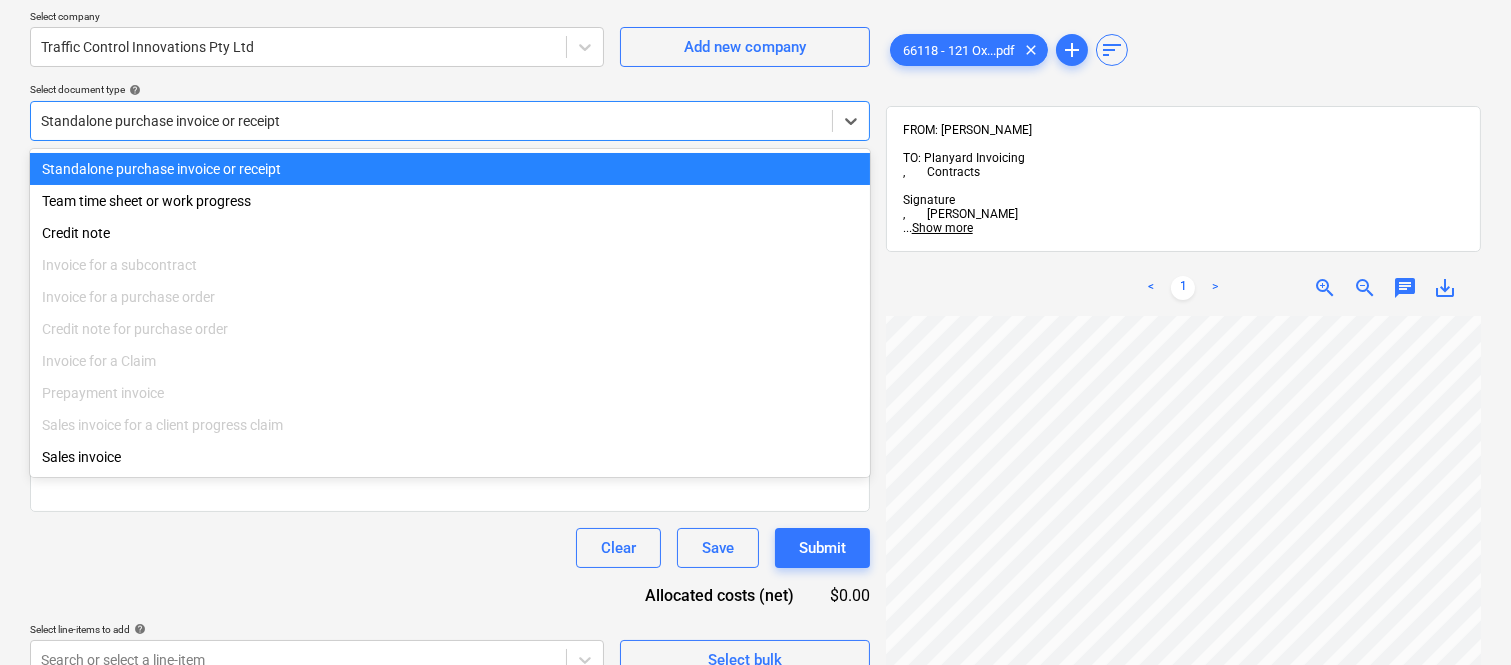 click on "Standalone purchase invoice or receipt" at bounding box center [450, 169] 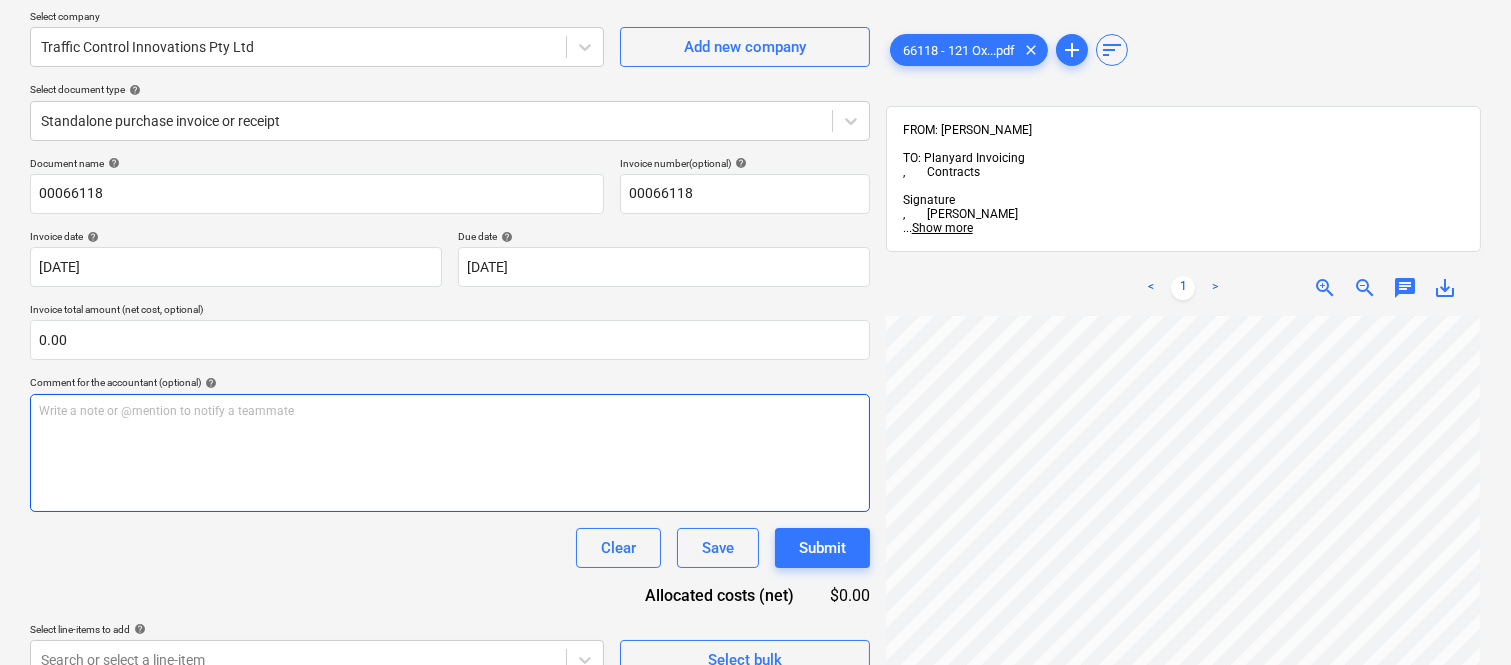 scroll, scrollTop: 0, scrollLeft: 456, axis: horizontal 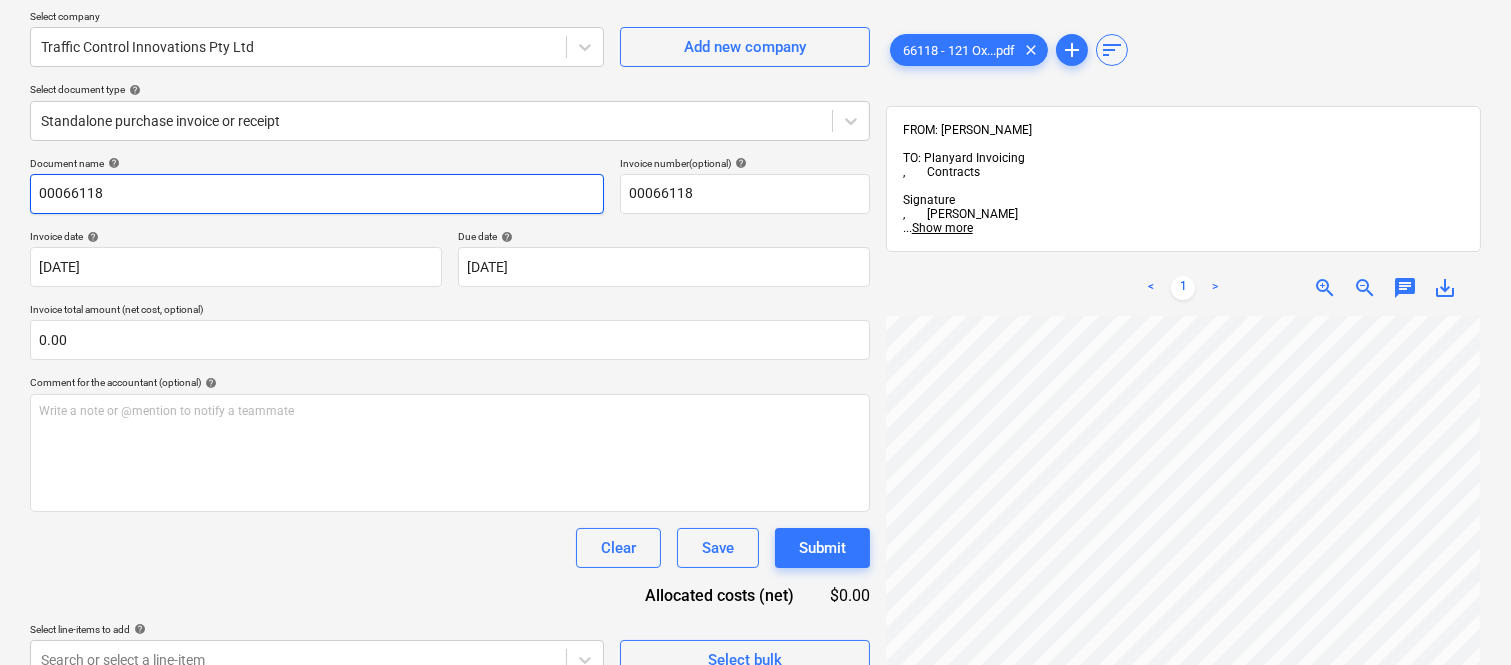 click on "00066118" at bounding box center [317, 194] 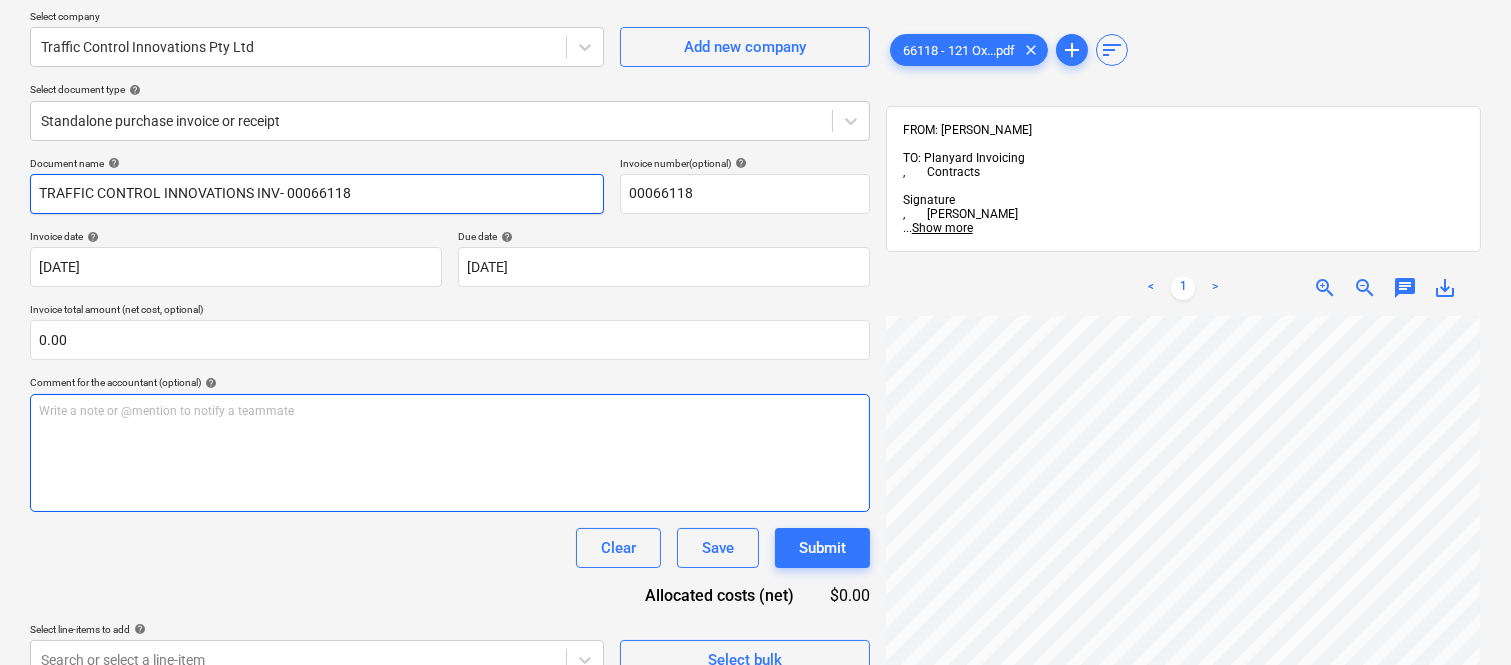 type on "TRAFFIC CONTROL INNOVATIONS INV- 00066118" 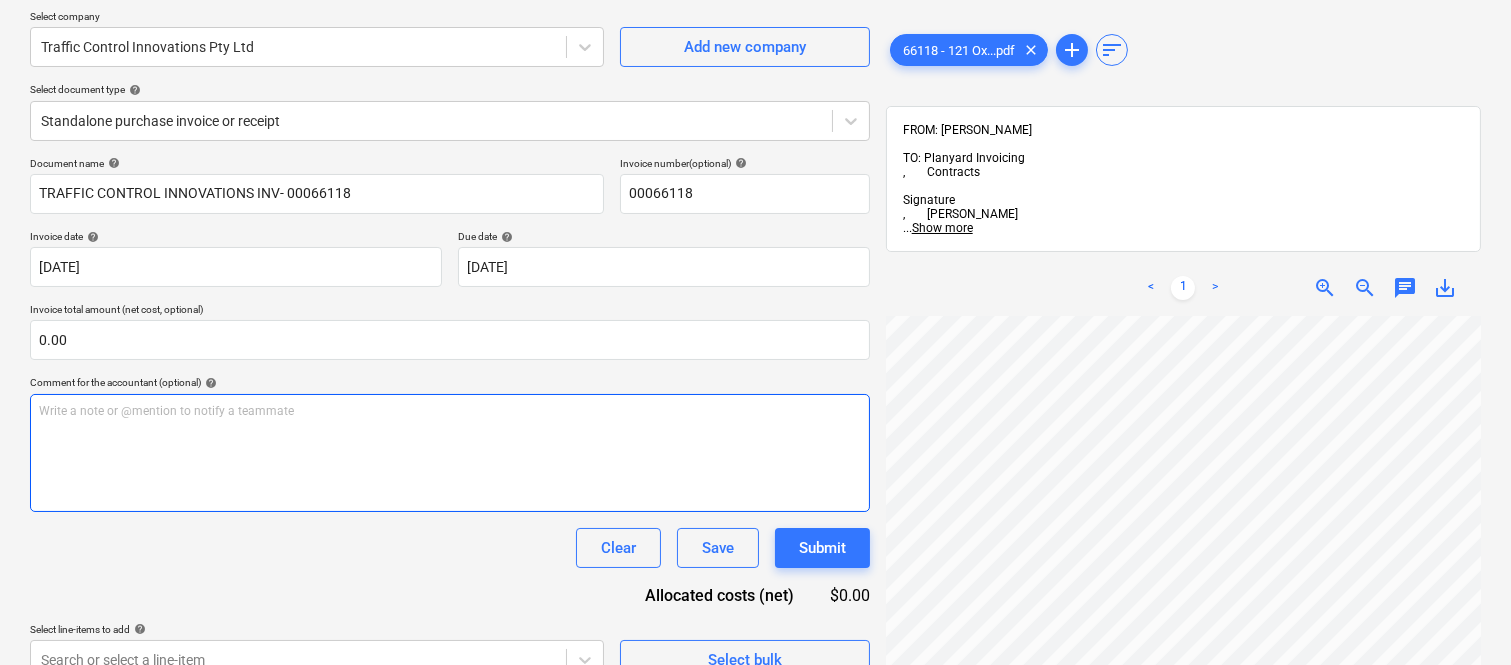 scroll, scrollTop: 474, scrollLeft: 297, axis: both 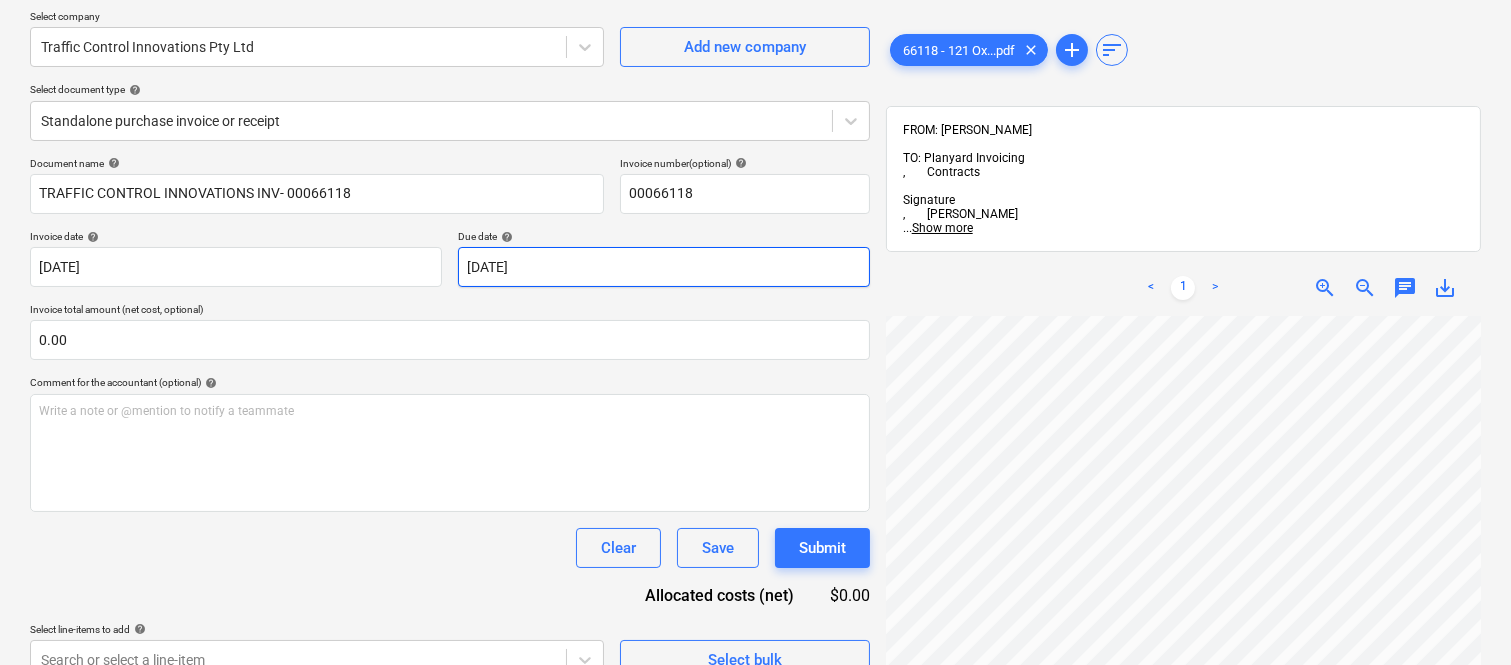 click on "Sales Projects Contacts Company Inbox 1 Approvals format_size keyboard_arrow_down help search Search notifications 99+ keyboard_arrow_down A. Berdera keyboard_arrow_down [PERSON_NAME] Budget 9+ Client contract RFTs Subcontracts Claims Purchase orders Costs 9+ Income Files 7 Analytics Settings Create new document Select company Traffic Control Innovations Pty Ltd   Add new company Select document type help Standalone purchase invoice or receipt Document name help TRAFFIC CONTROL INNOVATIONS INV- 00066118 Invoice number  (optional) help 00066118 Invoice date help [DATE] 22.07.2025 Press the down arrow key to interact with the calendar and
select a date. Press the question mark key to get the keyboard shortcuts for changing dates. Due date help [DATE] 22.07.2025 Press the down arrow key to interact with the calendar and
select a date. Press the question mark key to get the keyboard shortcuts for changing dates. Invoice total amount (net cost, optional) 0.00 Comment for the accountant (optional)" at bounding box center [755, 178] 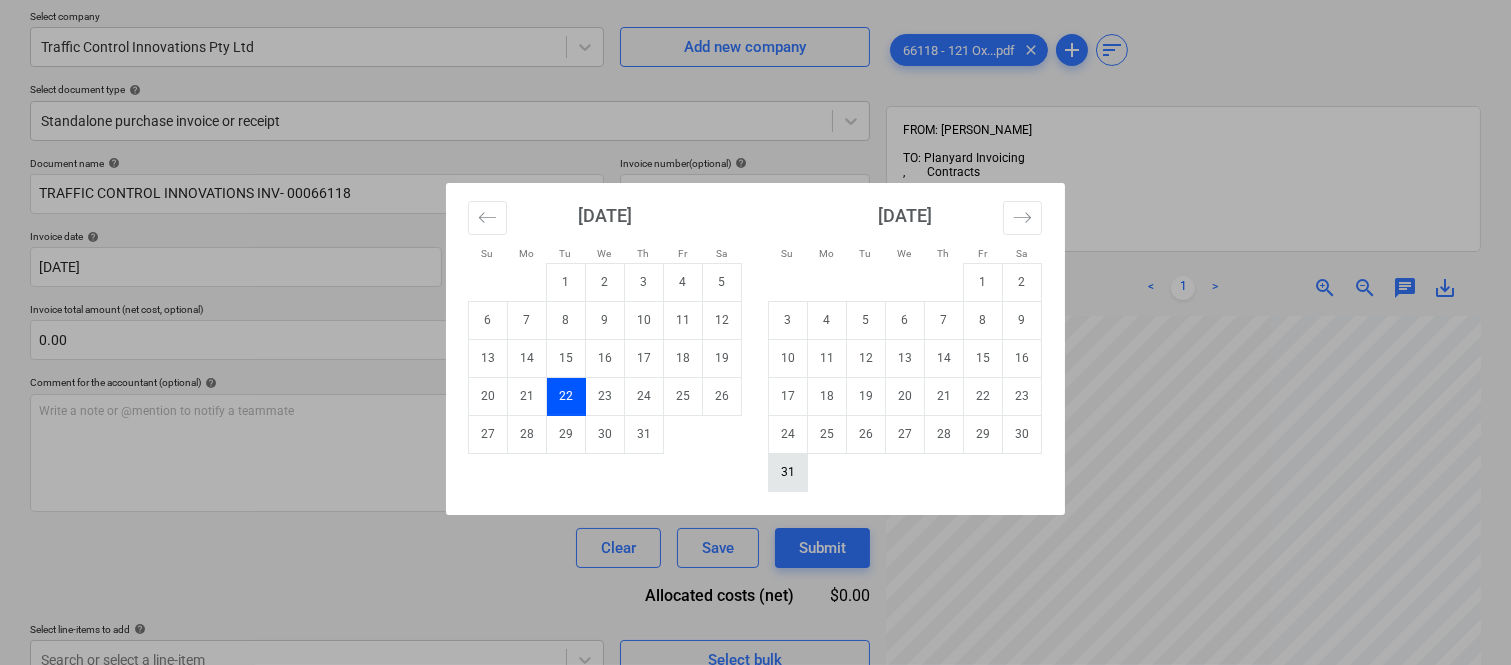 click on "31" at bounding box center [788, 472] 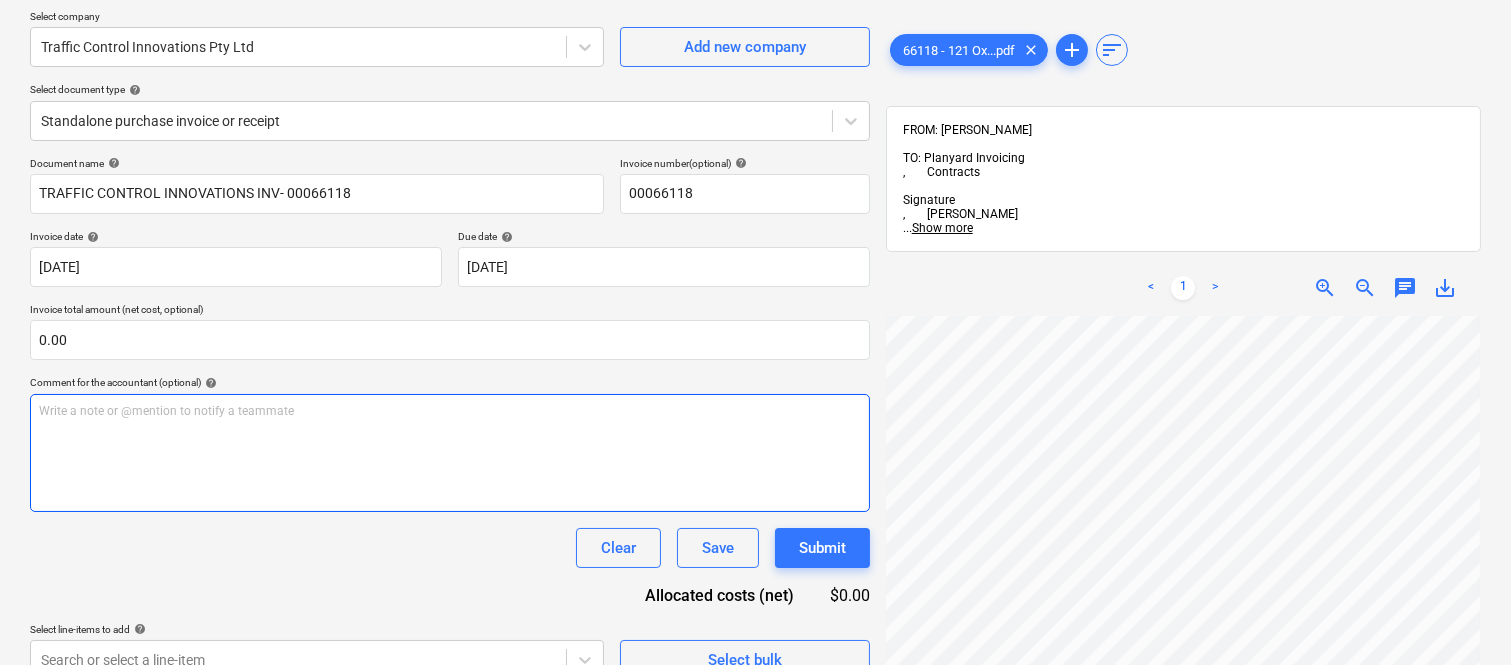 scroll, scrollTop: 728, scrollLeft: 456, axis: both 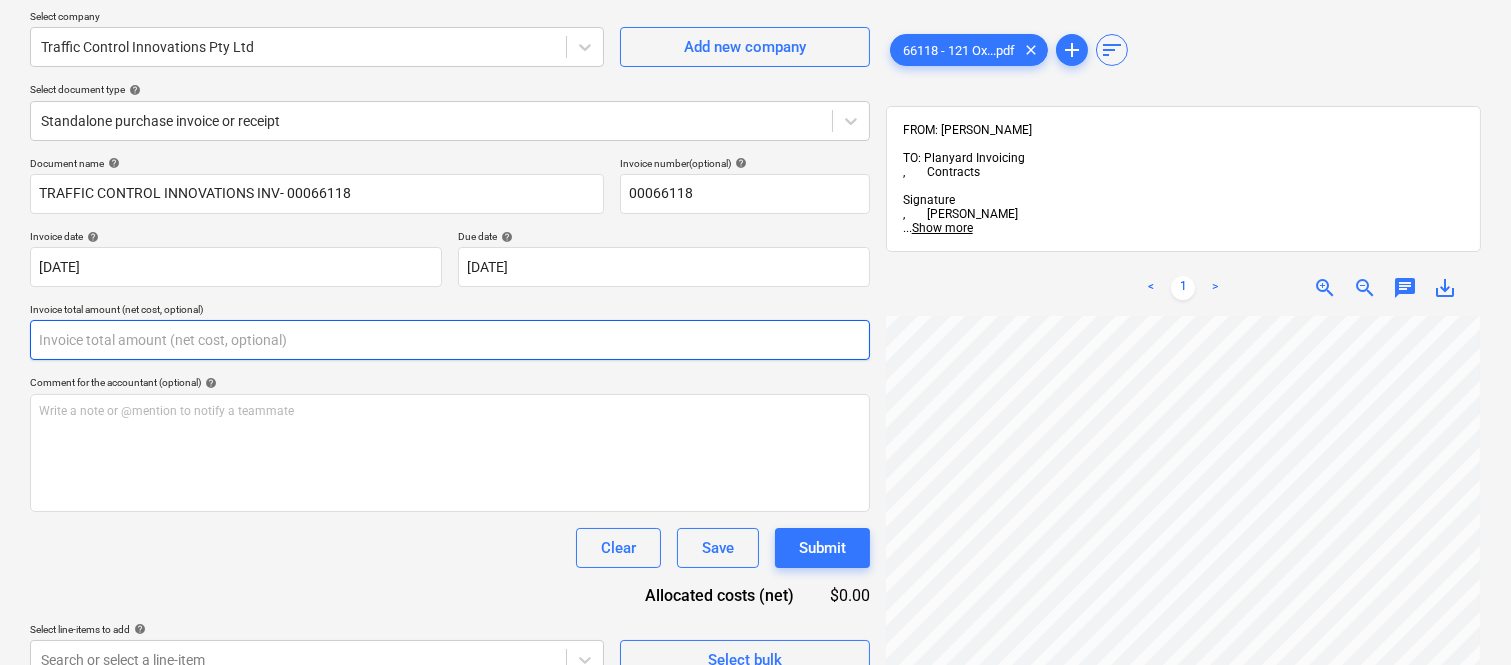 click at bounding box center (450, 340) 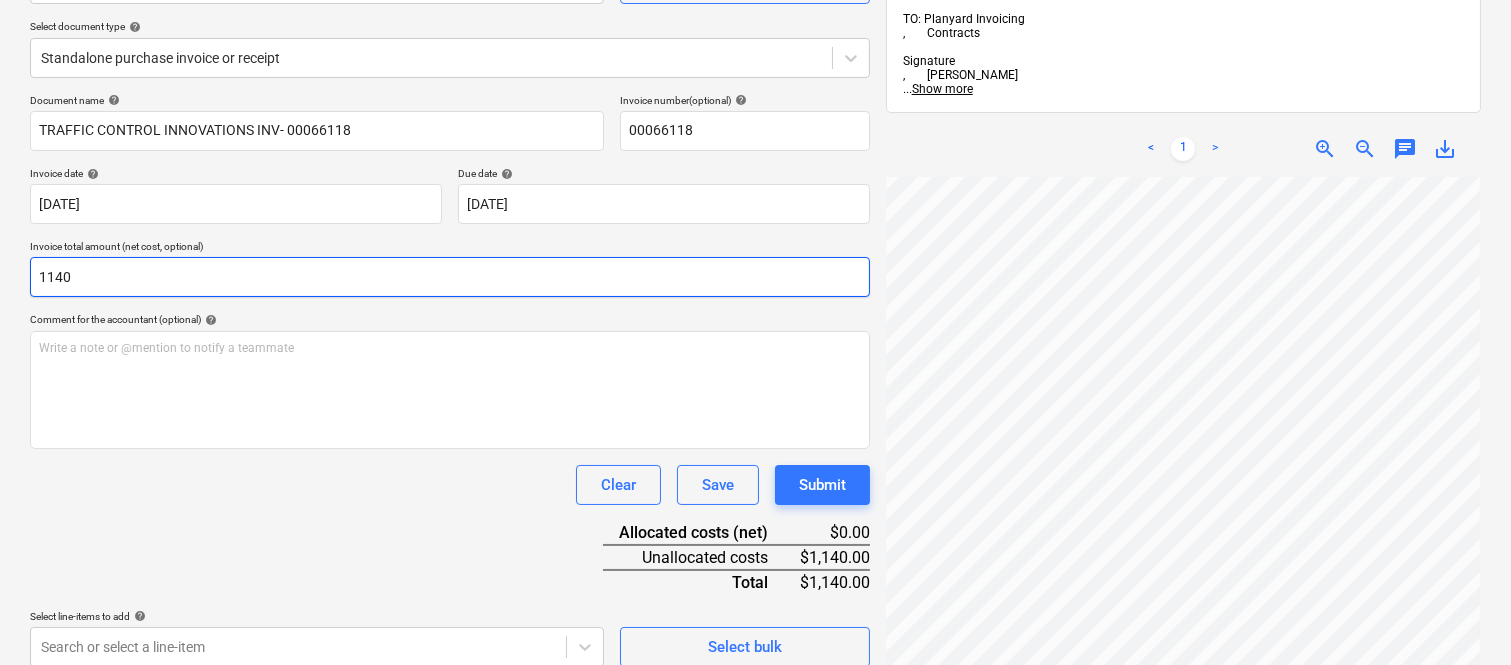 scroll, scrollTop: 235, scrollLeft: 0, axis: vertical 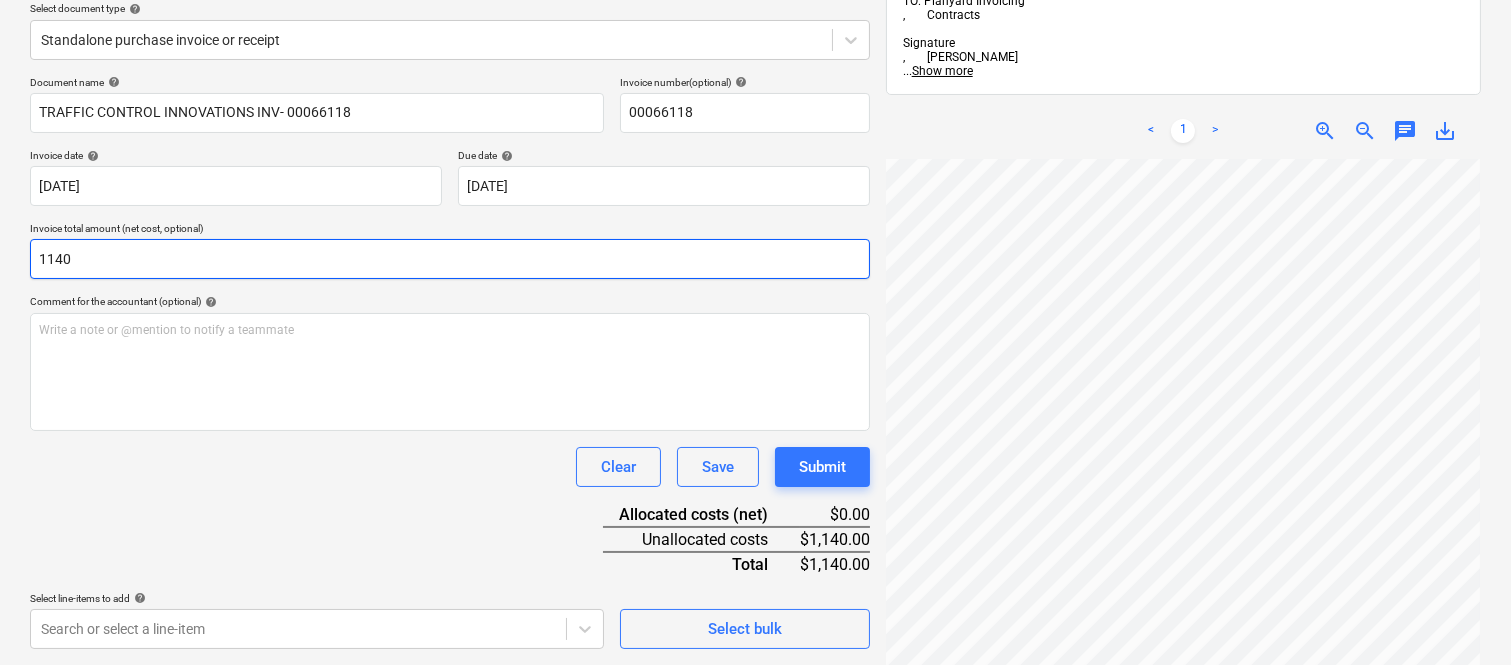 type on "1140" 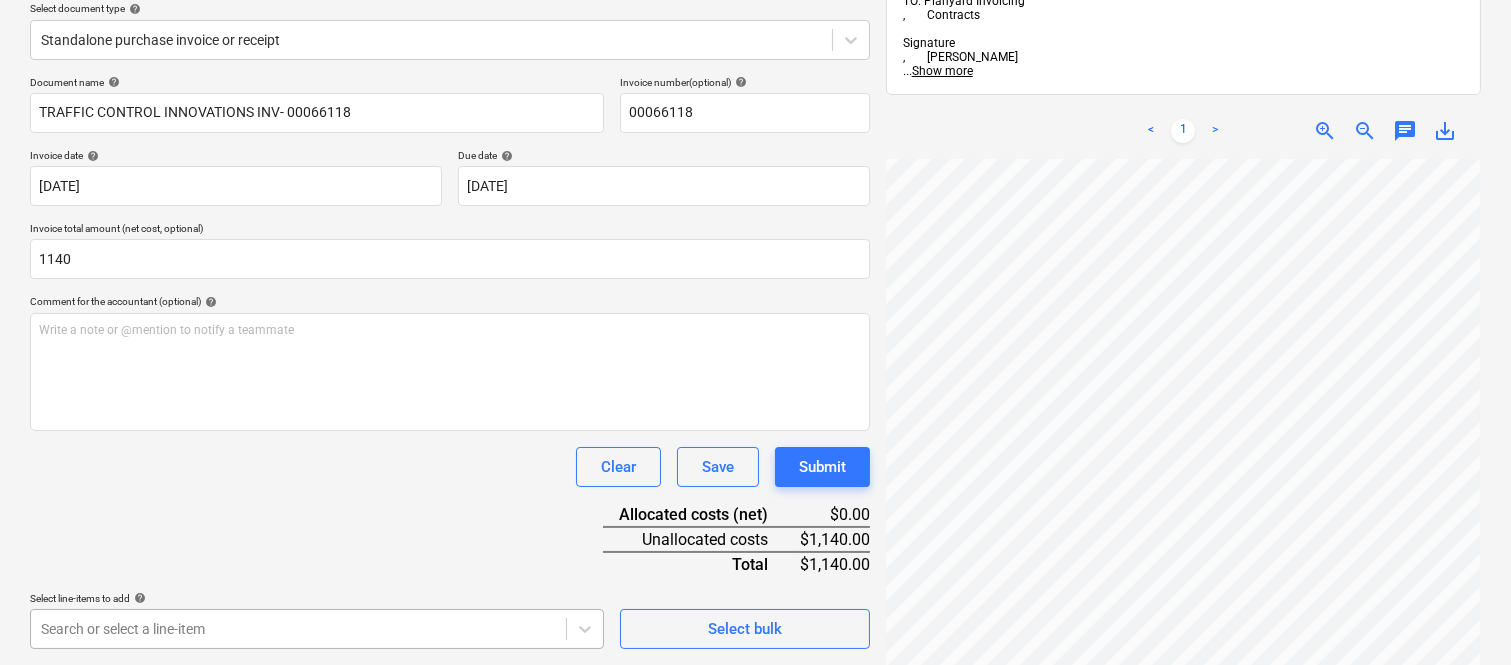 click on "Sales Projects Contacts Company Inbox 1 Approvals format_size keyboard_arrow_down help search Search notifications 99+ keyboard_arrow_down A. Berdera keyboard_arrow_down [PERSON_NAME] Budget 9+ Client contract RFTs Subcontracts Claims Purchase orders Costs 9+ Income Files 7 Analytics Settings Create new document Select company Traffic Control Innovations Pty Ltd   Add new company Select document type help Standalone purchase invoice or receipt Document name help TRAFFIC CONTROL INNOVATIONS INV- 00066118 Invoice number  (optional) help 00066118 Invoice date help [DATE] 22.07.2025 Press the down arrow key to interact with the calendar and
select a date. Press the question mark key to get the keyboard shortcuts for changing dates. Due date help [DATE] [DATE] Press the down arrow key to interact with the calendar and
select a date. Press the question mark key to get the keyboard shortcuts for changing dates. Invoice total amount (net cost, optional) 1140 Comment for the accountant (optional)" at bounding box center [755, 97] 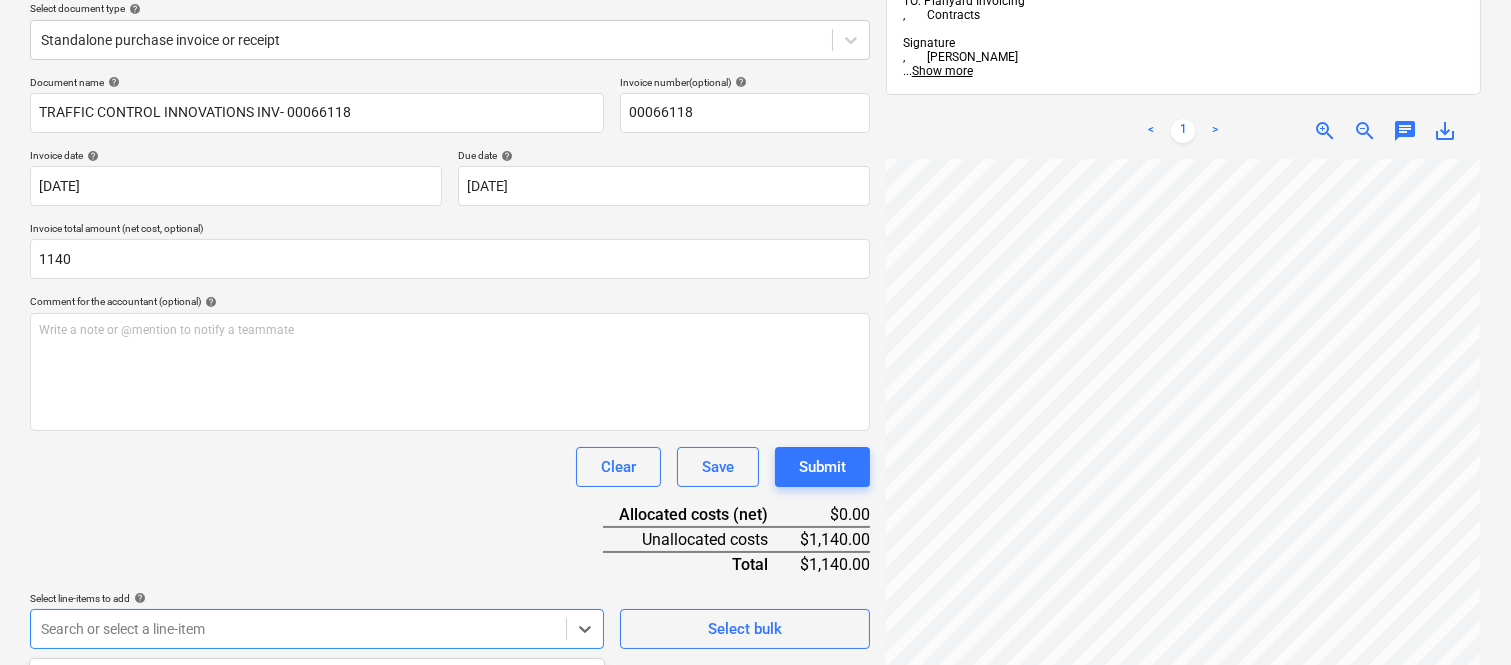 scroll, scrollTop: 532, scrollLeft: 0, axis: vertical 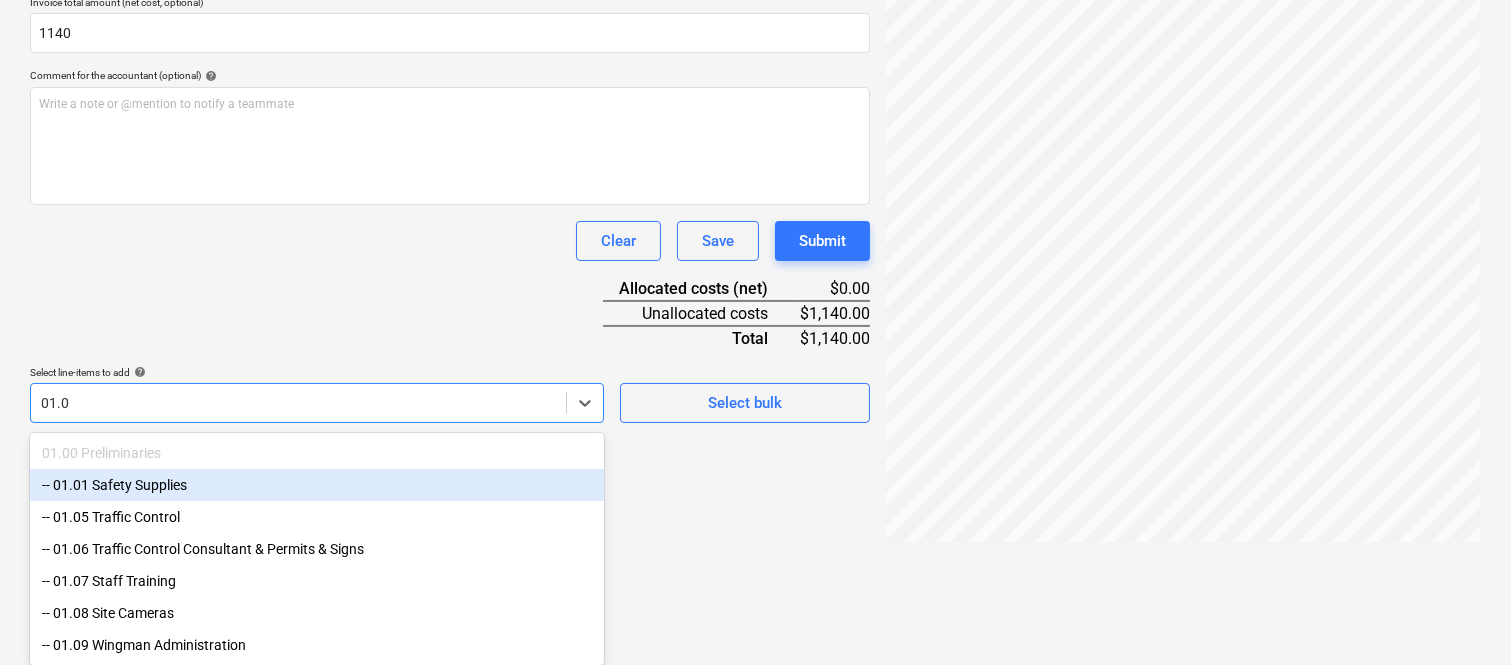 type on "01.05" 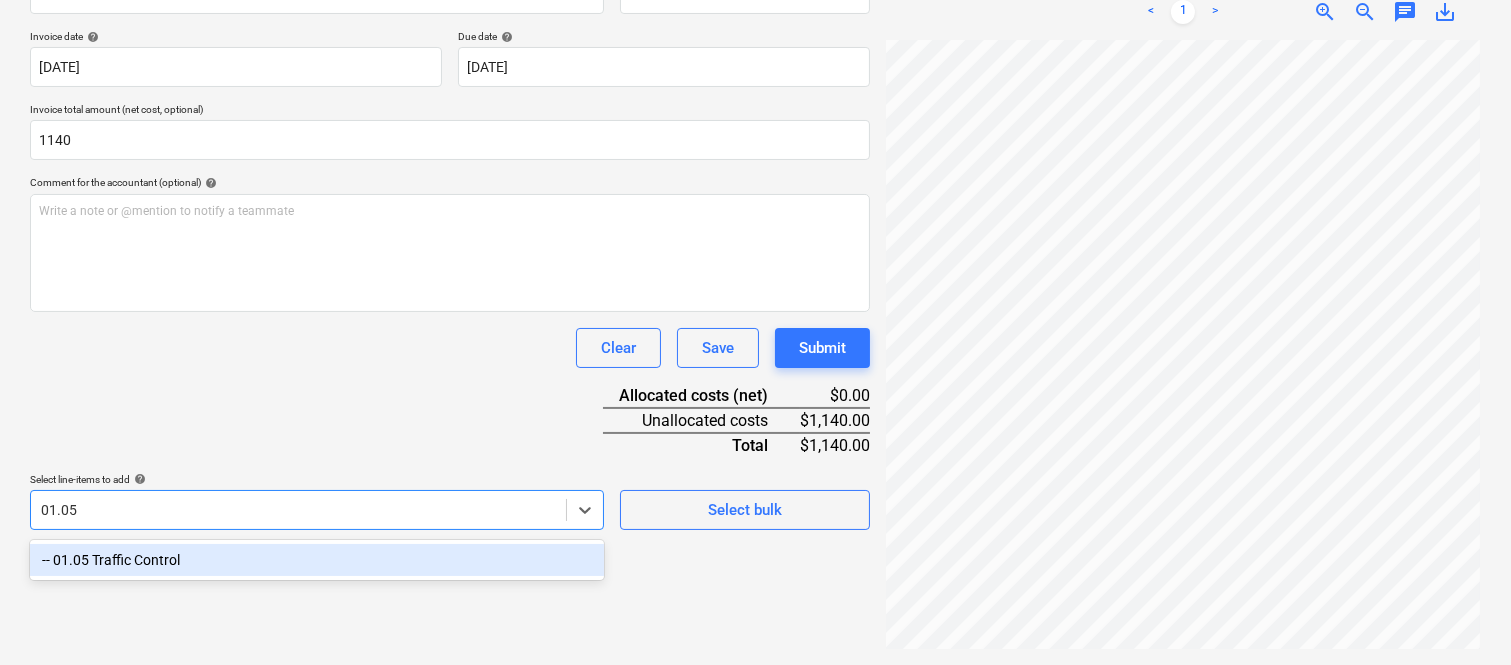 scroll, scrollTop: 285, scrollLeft: 0, axis: vertical 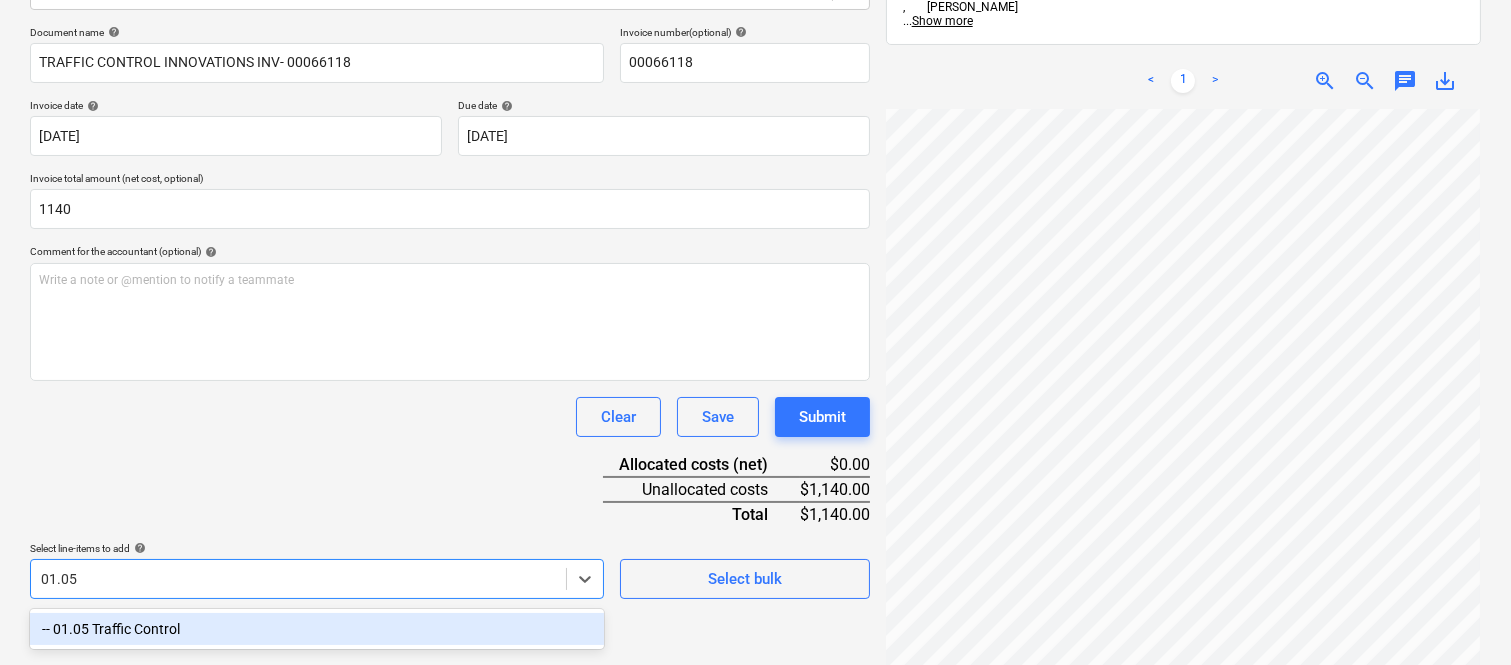 click on "--  01.05 Traffic Control" at bounding box center (317, 629) 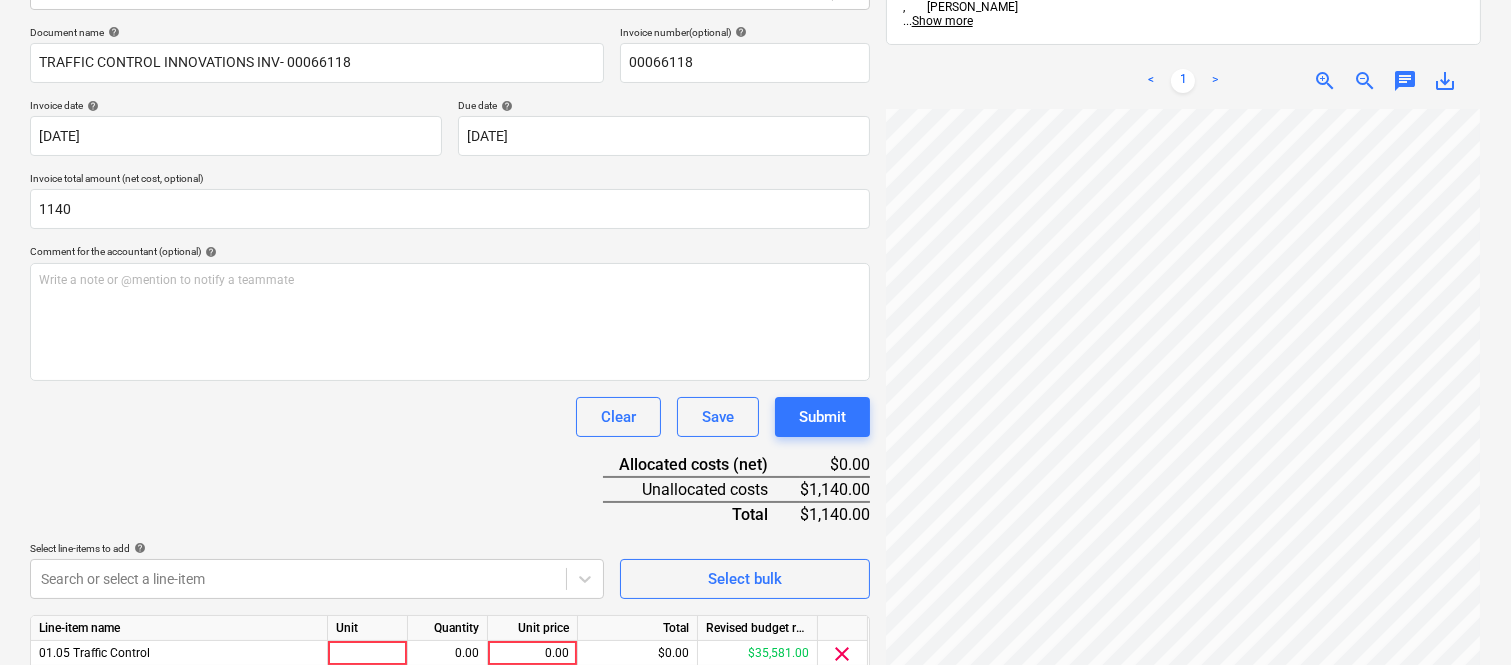 click on "Document name help TRAFFIC CONTROL INNOVATIONS INV- 00066118 Invoice number  (optional) help 00066118 Invoice date help [DATE] 22.07.2025 Press the down arrow key to interact with the calendar and
select a date. Press the question mark key to get the keyboard shortcuts for changing dates. Due date help [DATE] [DATE] Press the down arrow key to interact with the calendar and
select a date. Press the question mark key to get the keyboard shortcuts for changing dates. Invoice total amount (net cost, optional) 1140 Comment for the accountant (optional) help Write a note or @mention to notify a teammate ﻿ Clear Save Submit Allocated costs (net) $0.00 Unallocated costs $1,140.00 Total $1,140.00 Select line-items to add help Search or select a line-item Select bulk Line-item name Unit Quantity Unit price Total Revised budget remaining 01.05 Traffic Control 0.00 0.00 $0.00 $35,581.00 clear Clear Save Submit" at bounding box center [450, 378] 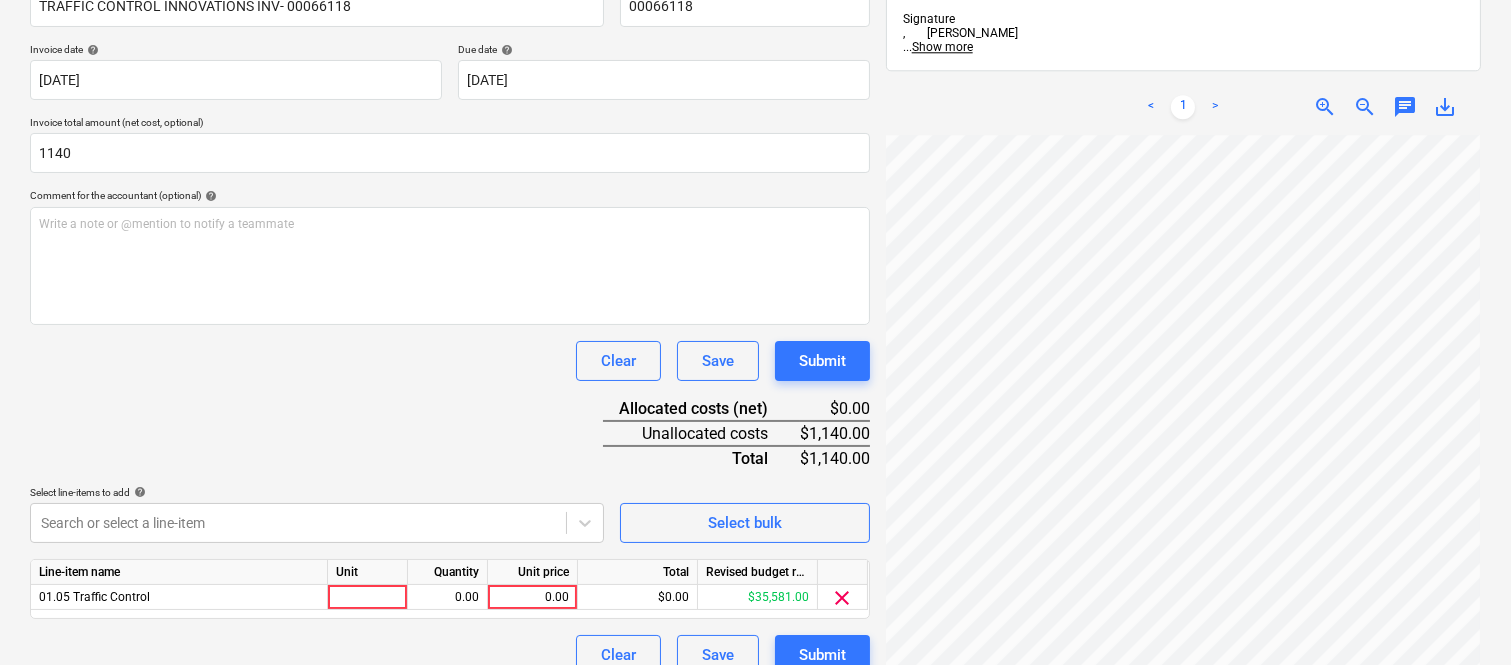 scroll, scrollTop: 367, scrollLeft: 0, axis: vertical 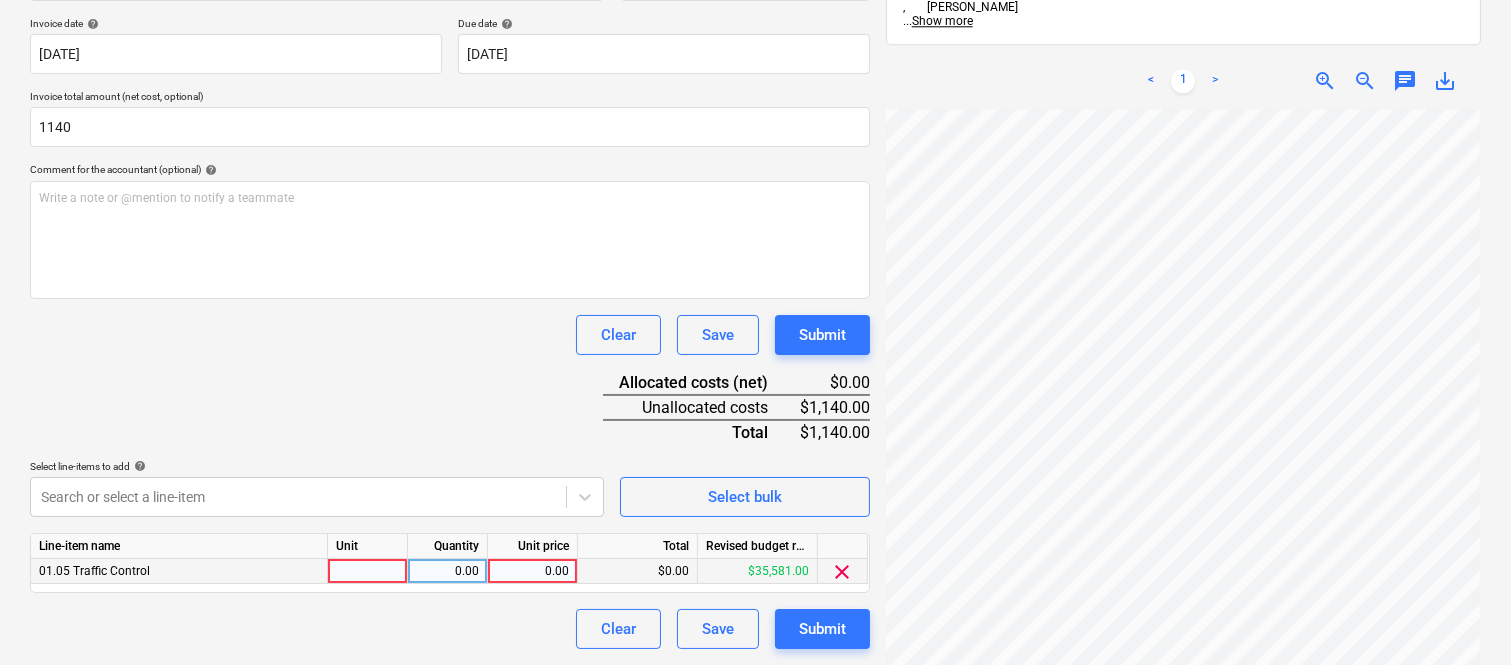 click at bounding box center (368, 571) 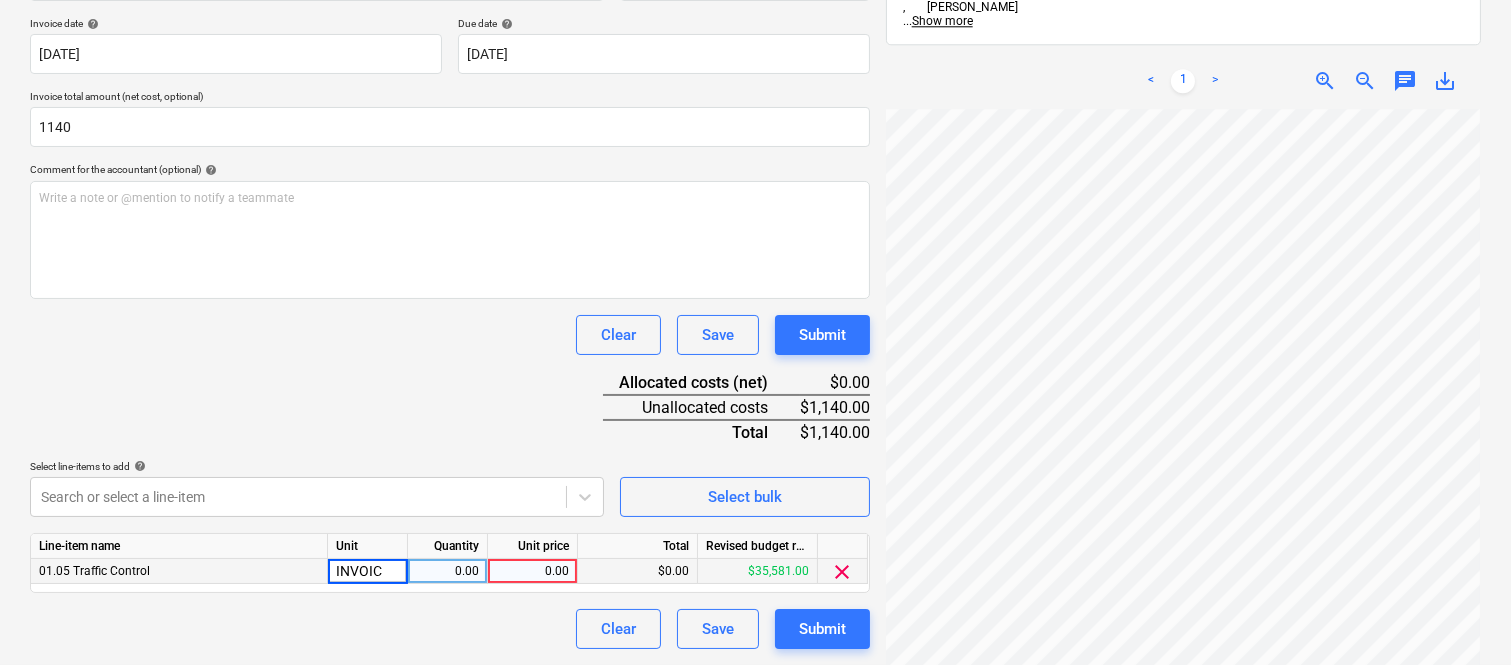type on "INVOICE" 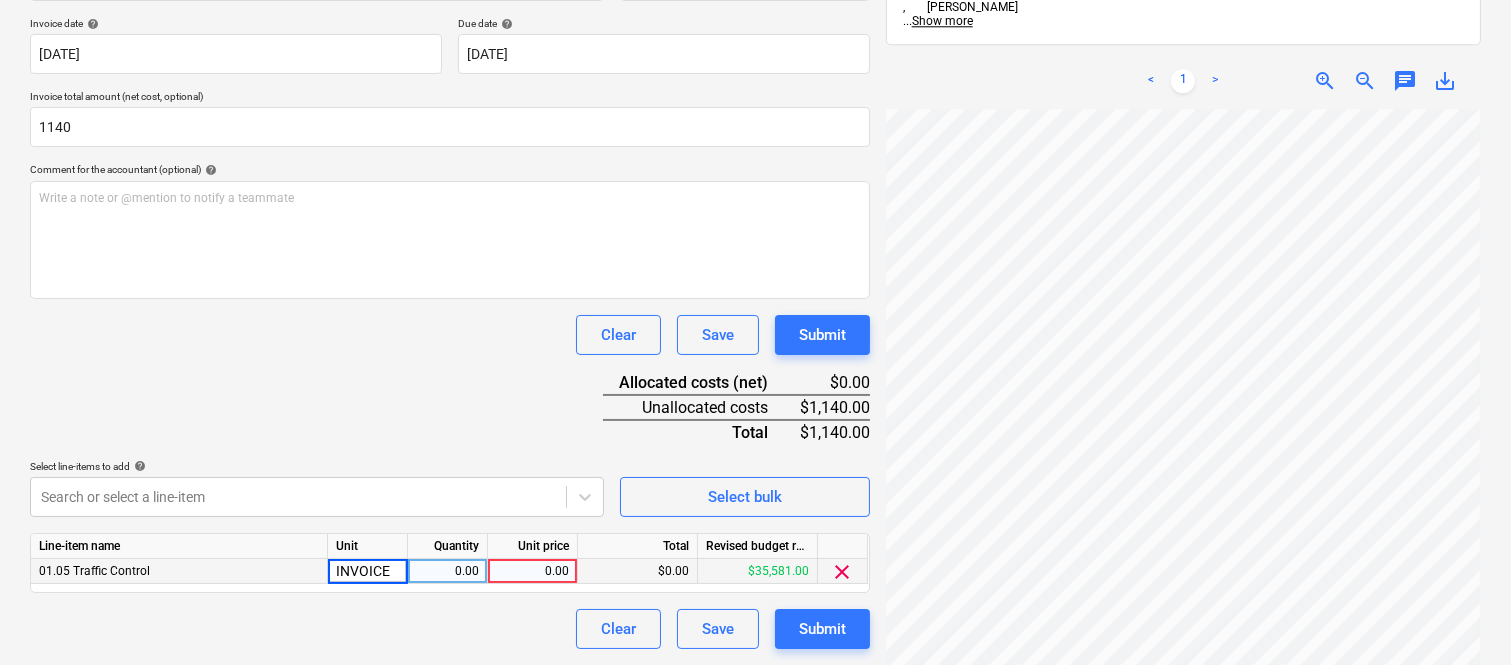 click on "0.00" at bounding box center (447, 571) 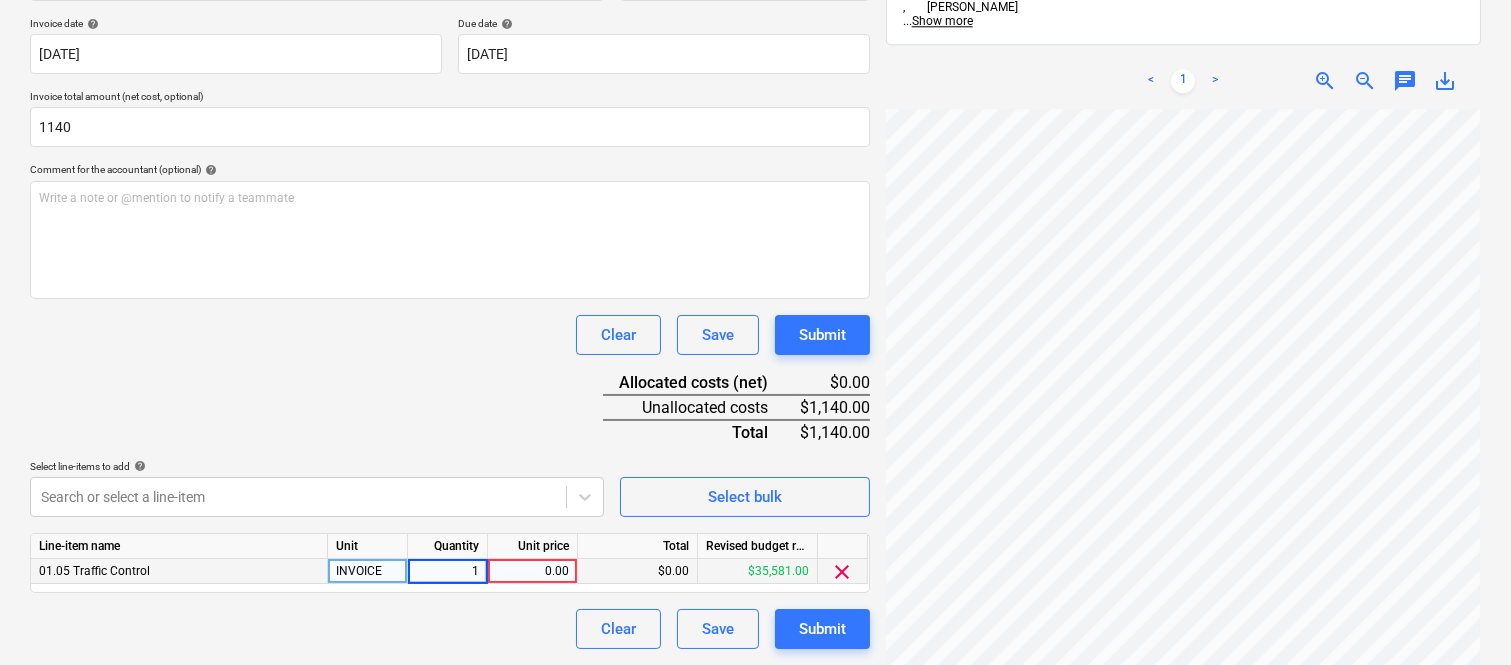 type on "1" 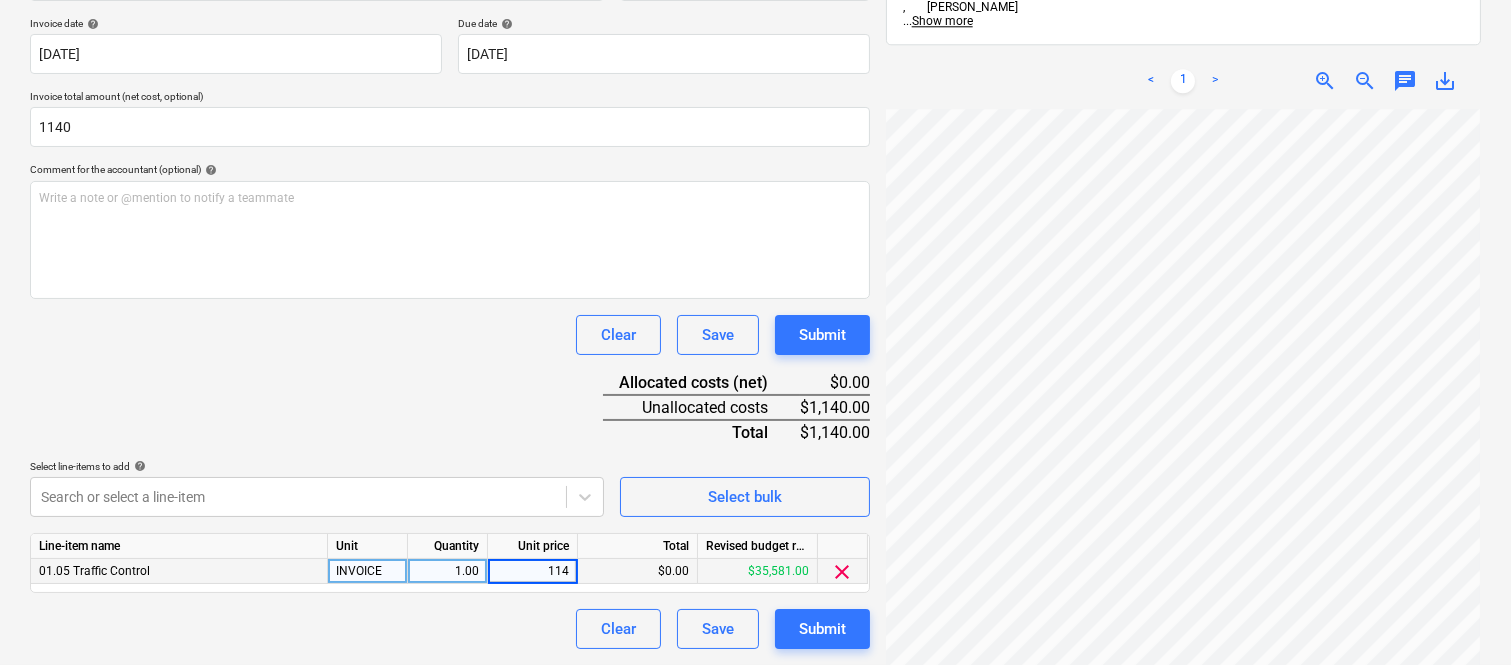 type on "1140" 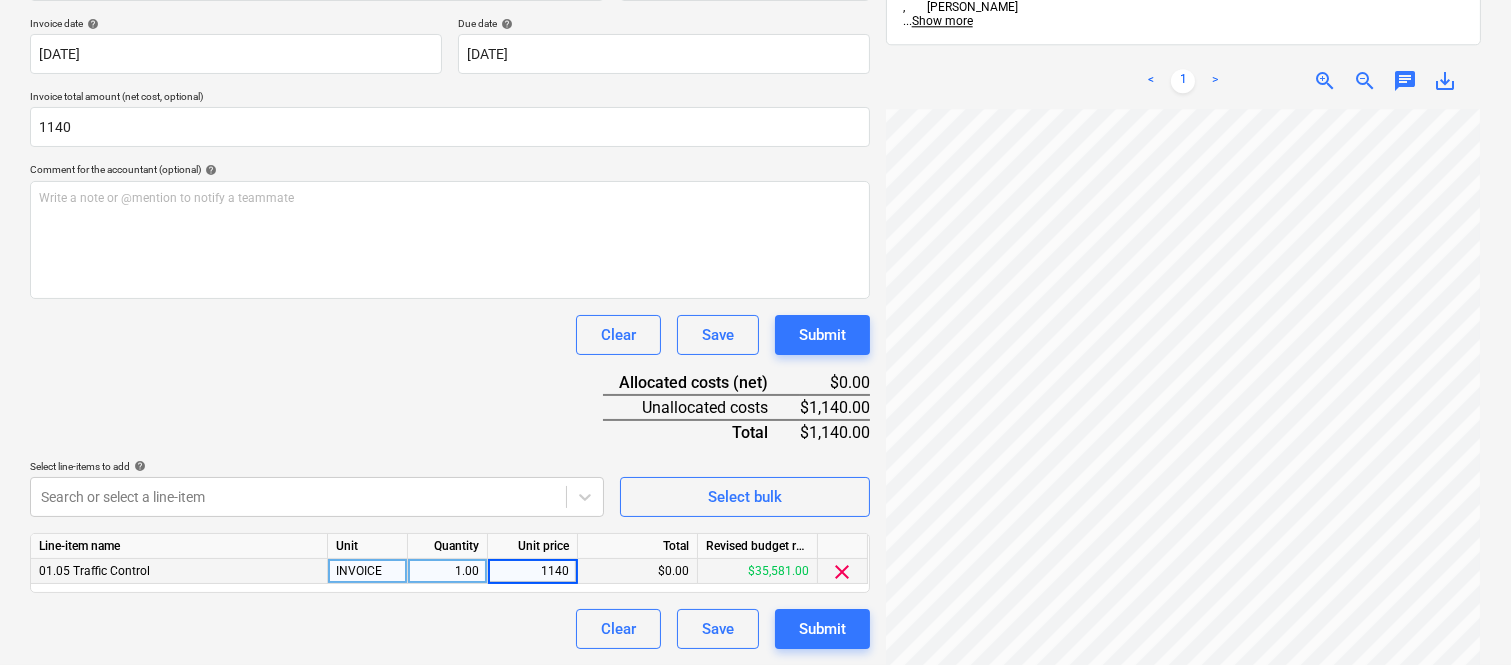 click on "Clear Save Submit" at bounding box center (450, 629) 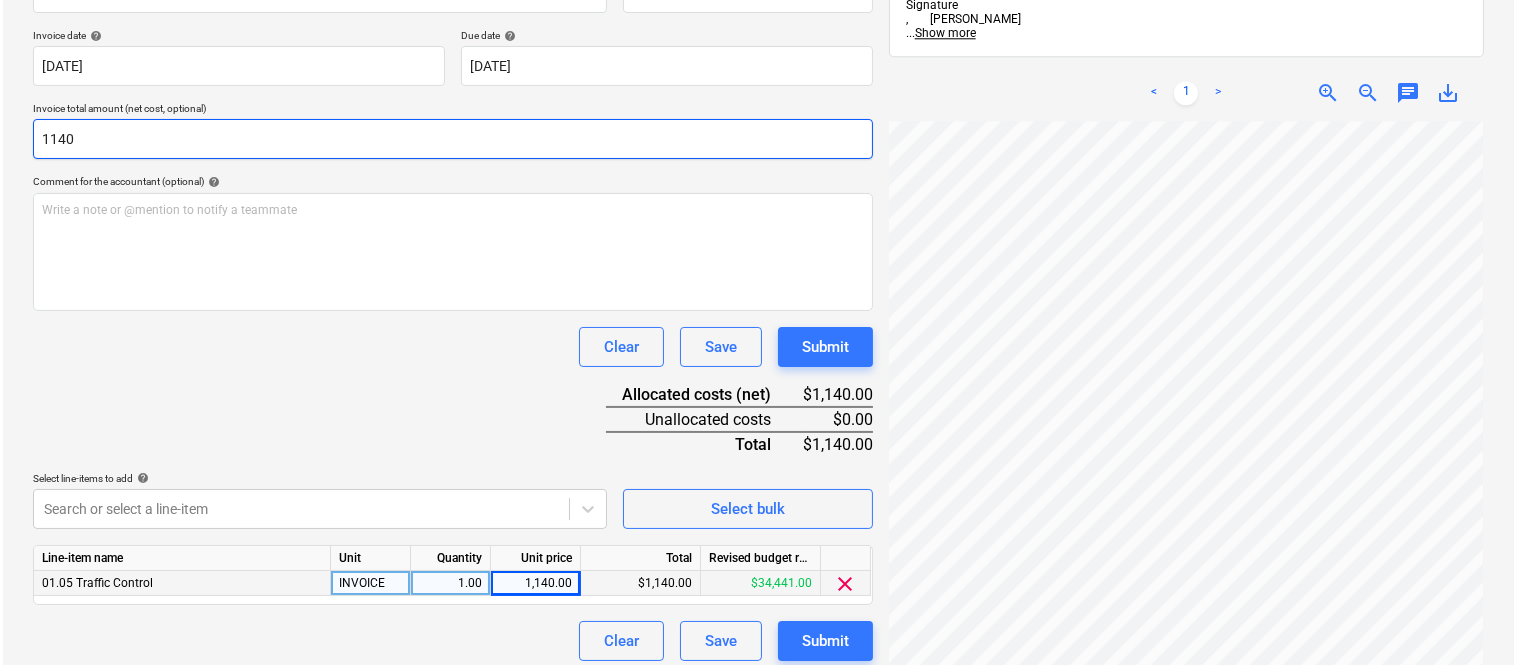 scroll, scrollTop: 367, scrollLeft: 0, axis: vertical 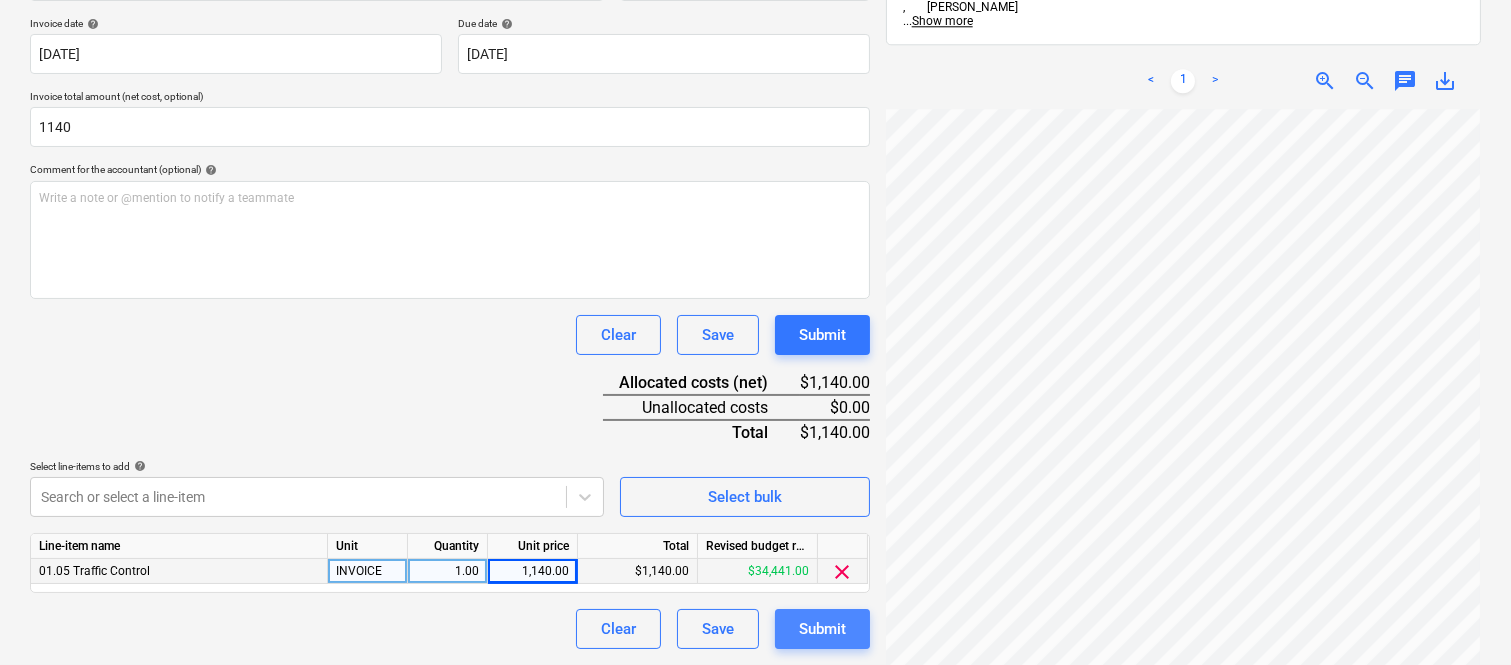 click on "Submit" at bounding box center [822, 629] 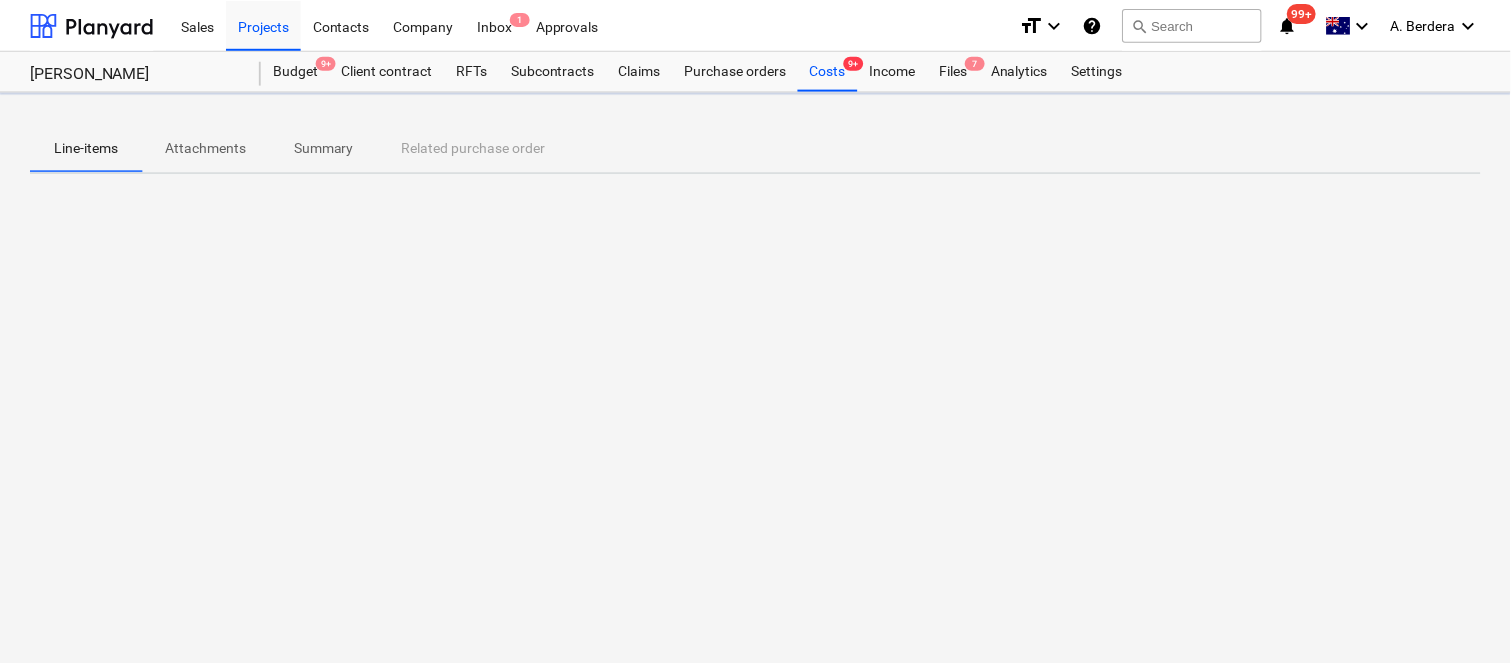 scroll, scrollTop: 0, scrollLeft: 0, axis: both 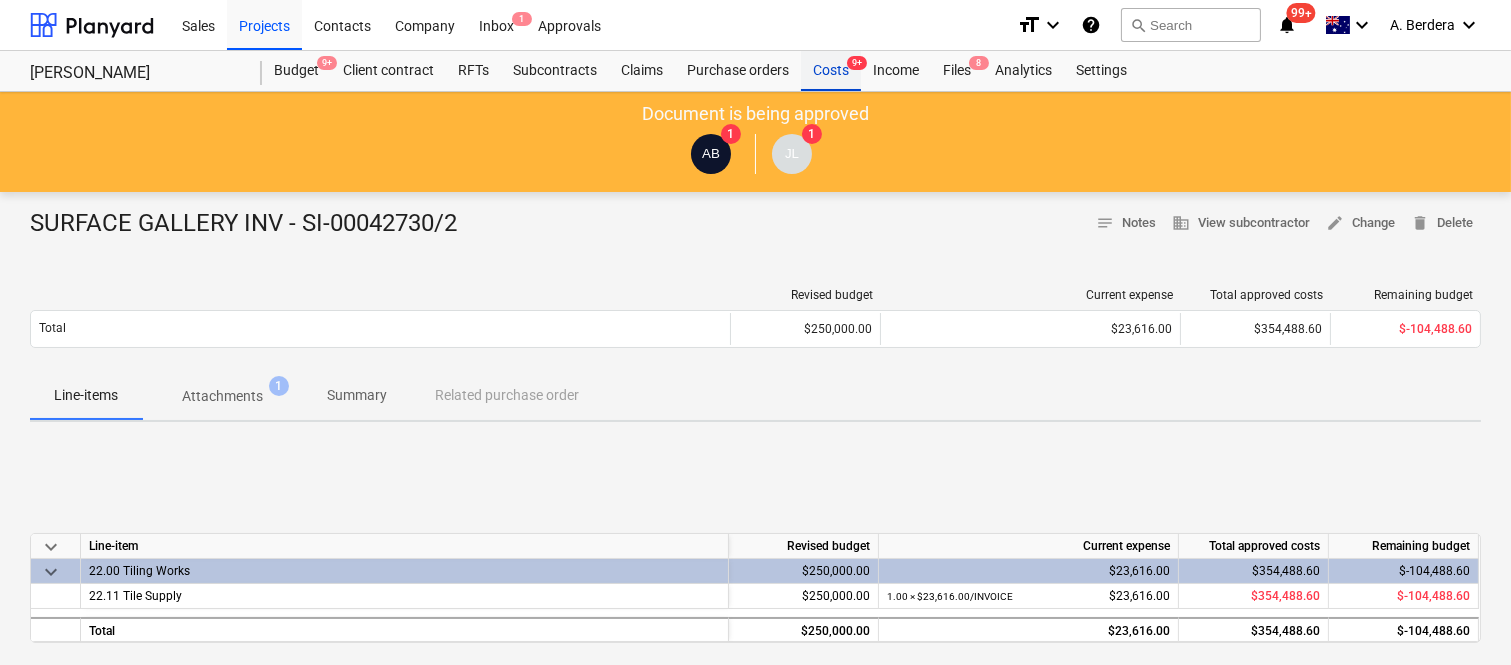 click on "Costs 9+" at bounding box center [831, 71] 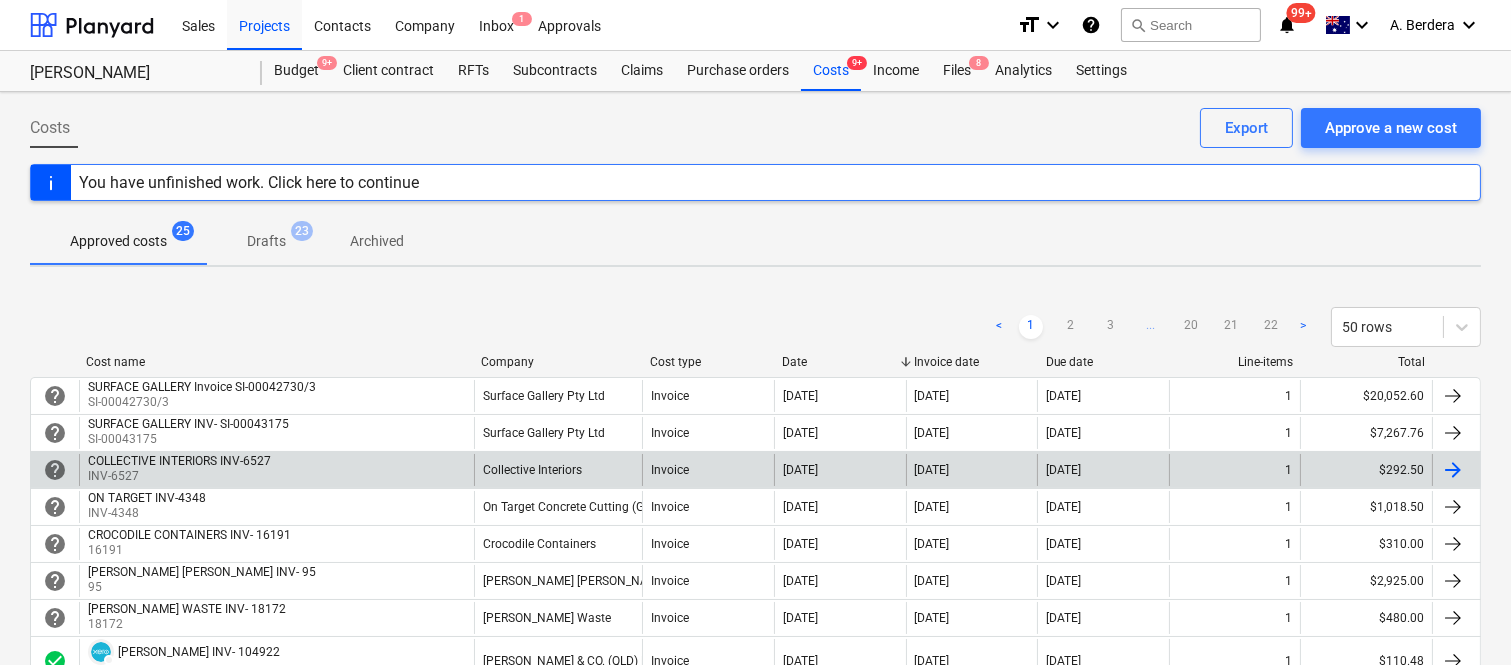 click on "Collective Interiors" at bounding box center (558, 470) 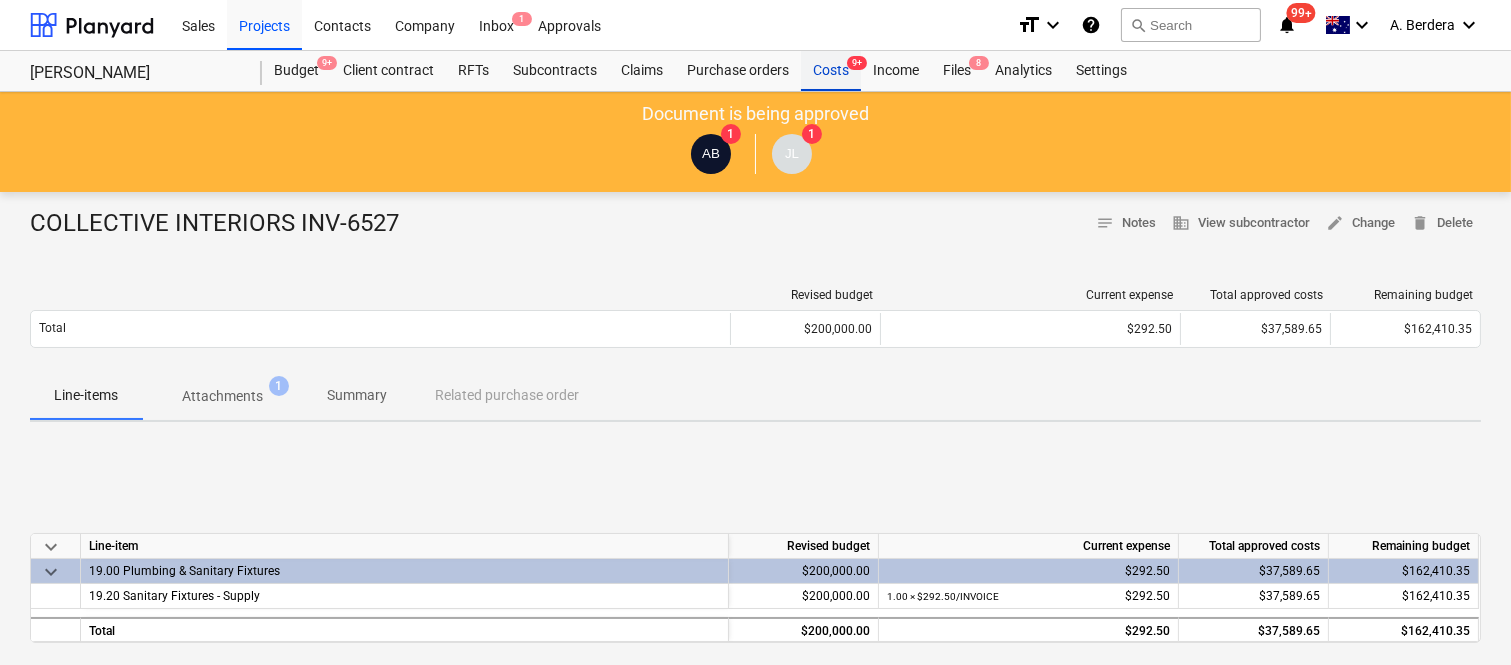 click on "Costs 9+" at bounding box center [831, 71] 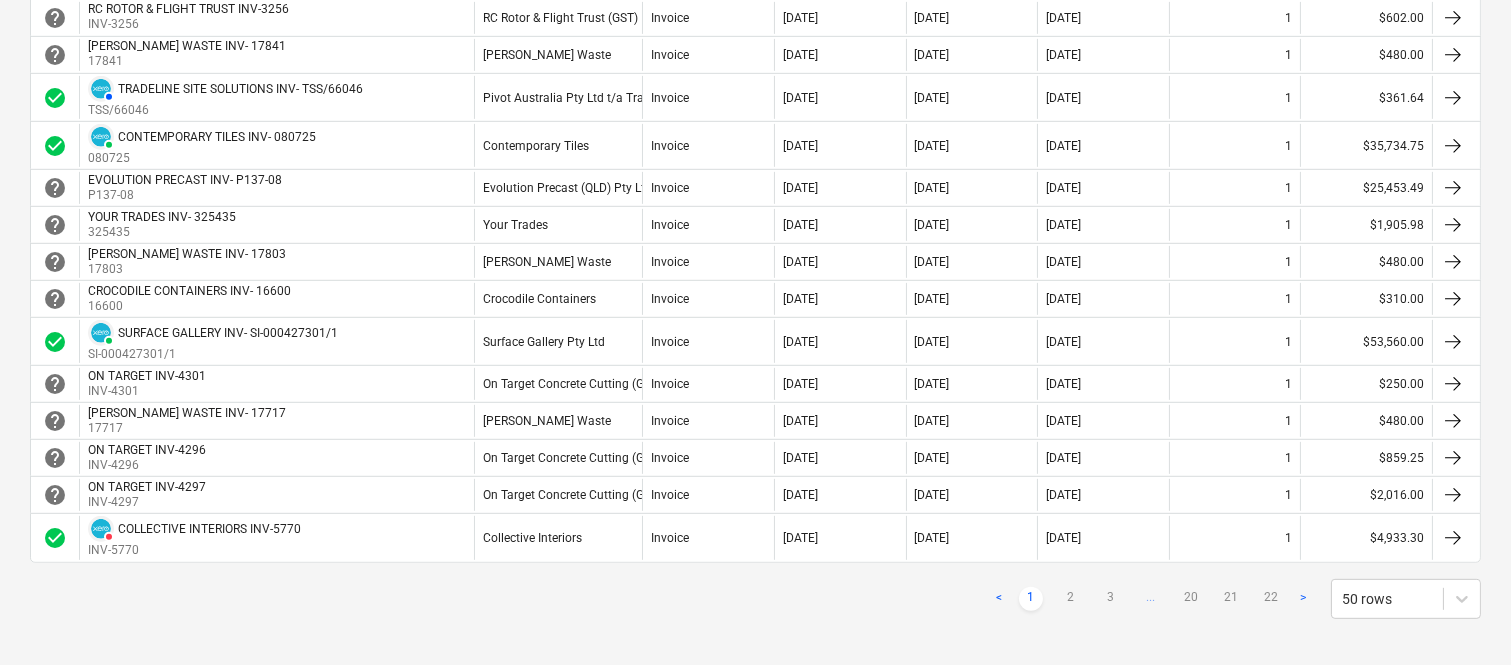 scroll, scrollTop: 1791, scrollLeft: 0, axis: vertical 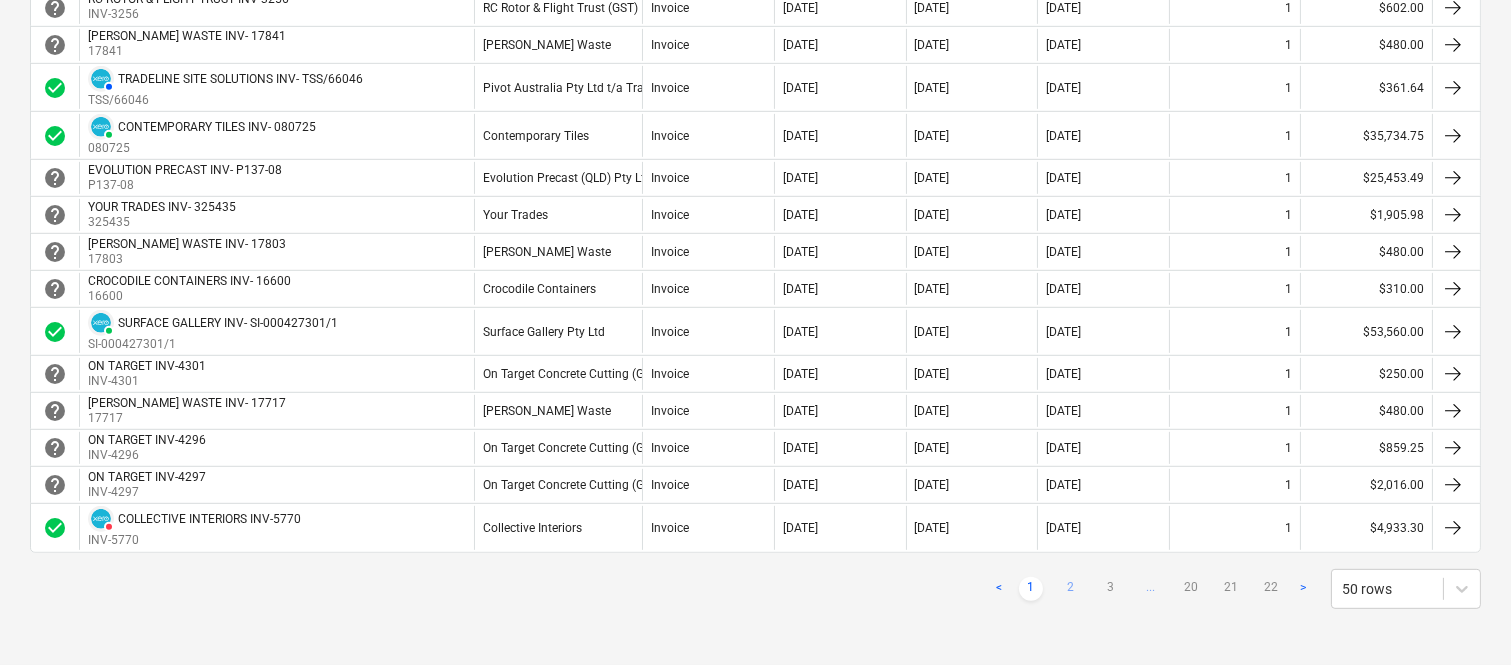 click on "2" at bounding box center [1071, 589] 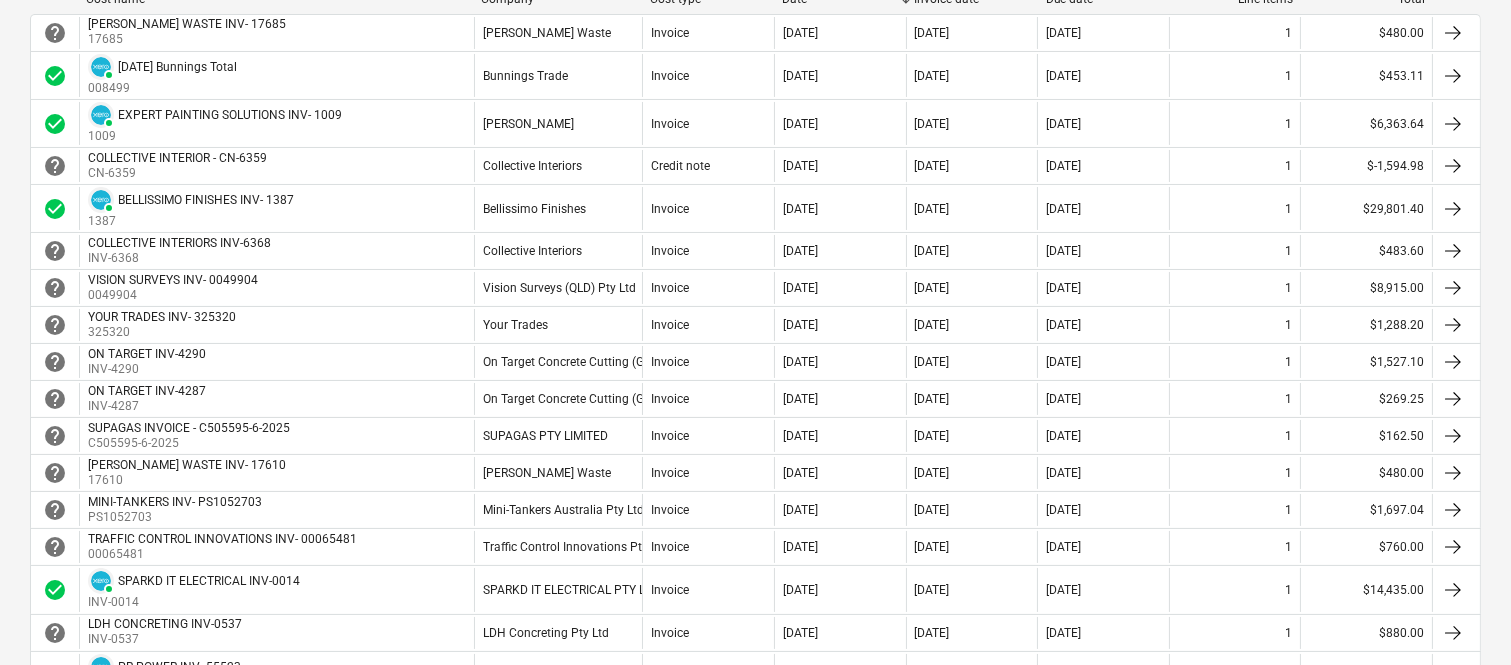 scroll, scrollTop: 318, scrollLeft: 0, axis: vertical 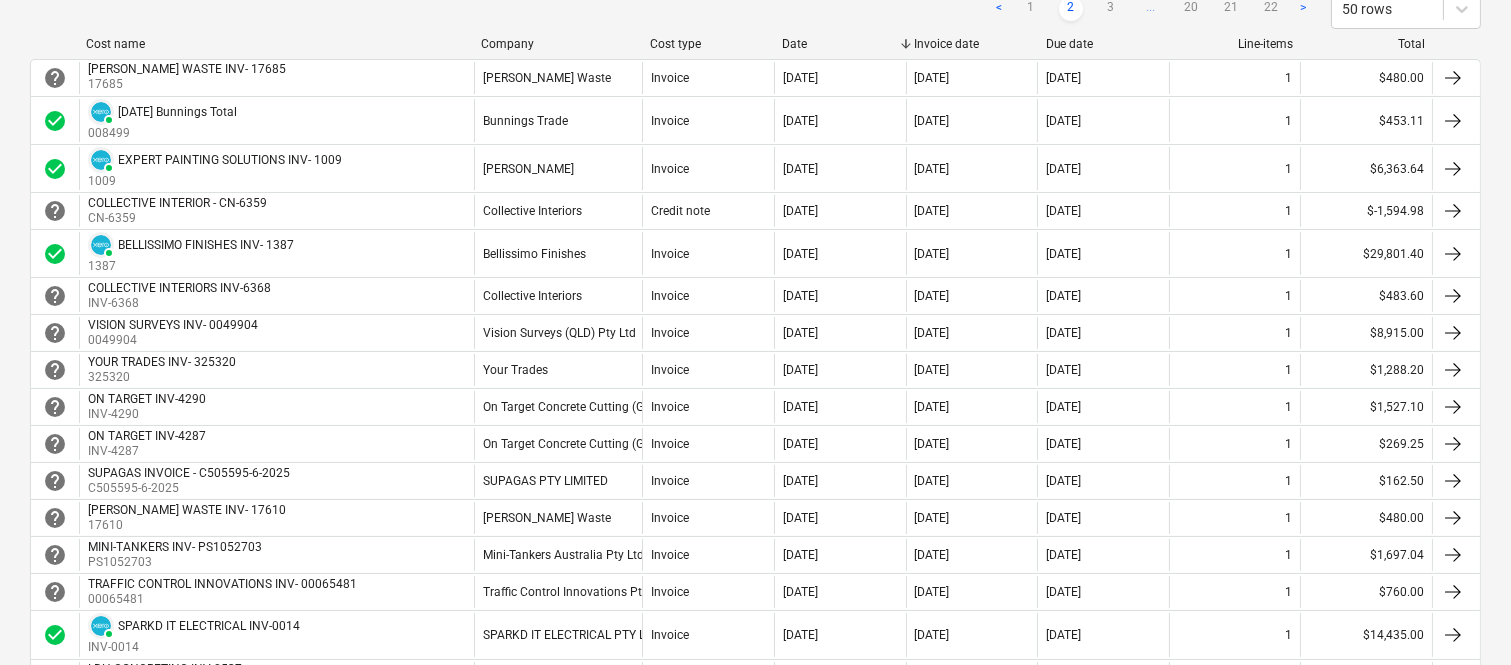 click on "30 Jul 2025" at bounding box center (1103, 592) 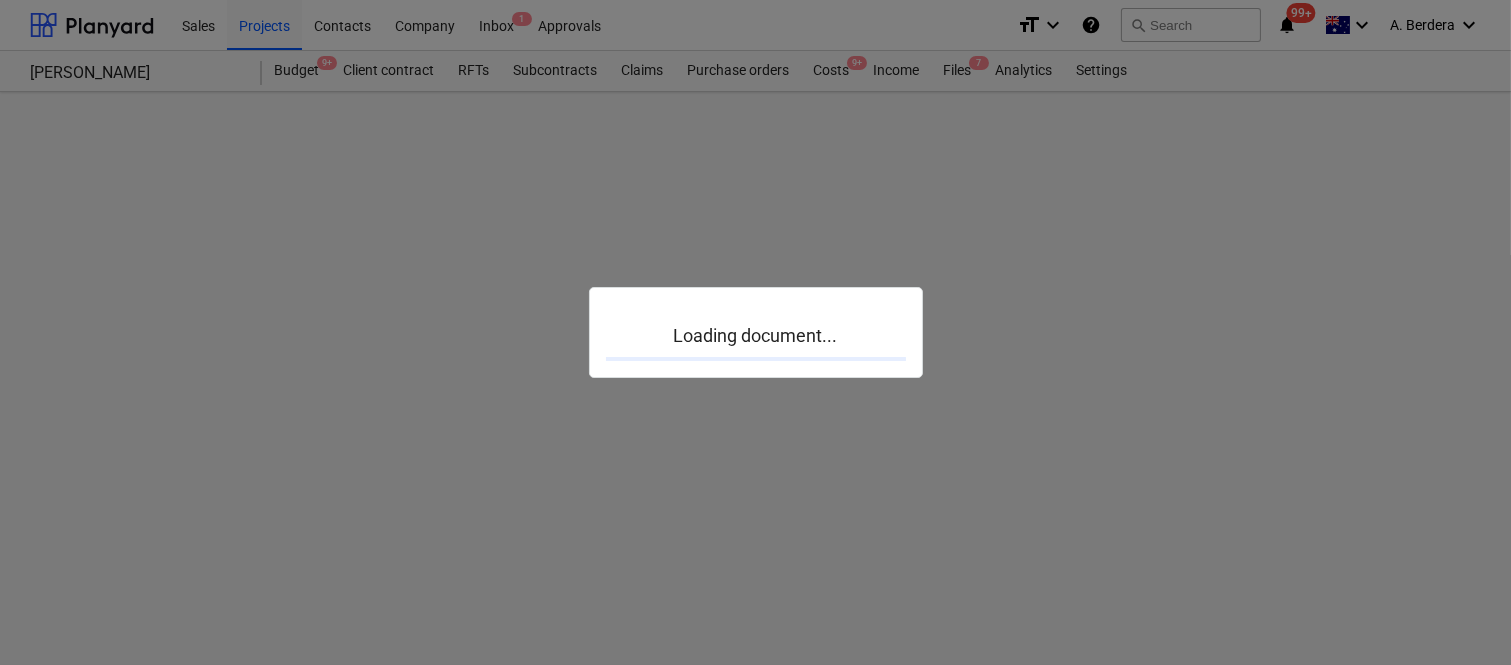 scroll, scrollTop: 0, scrollLeft: 0, axis: both 